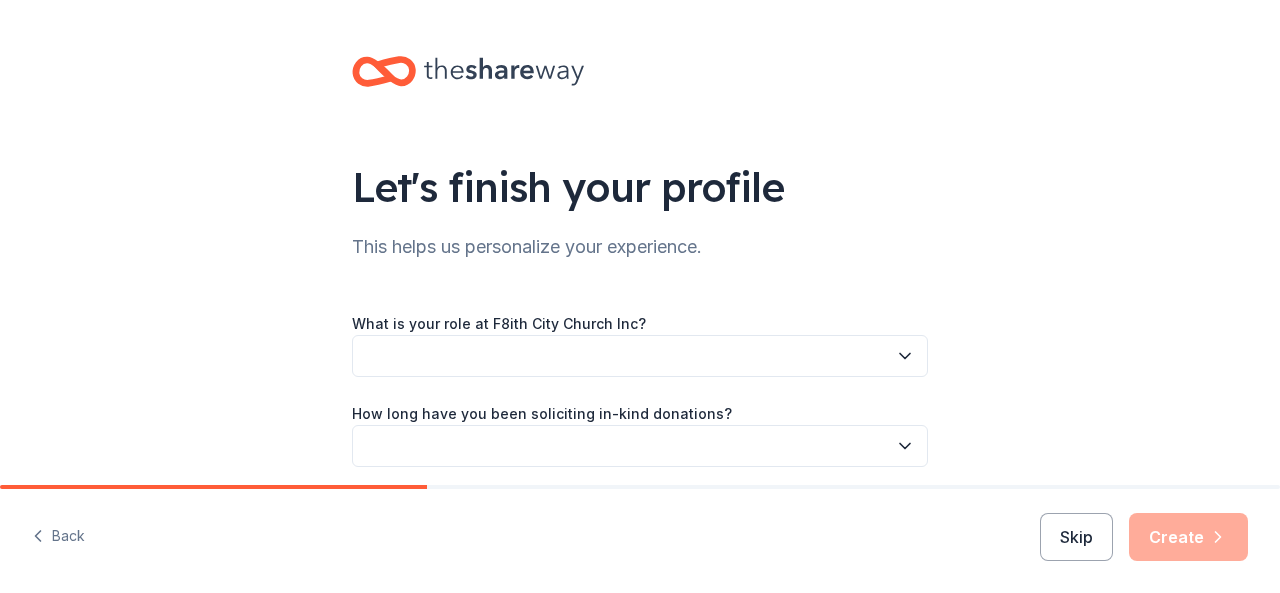 scroll, scrollTop: 0, scrollLeft: 0, axis: both 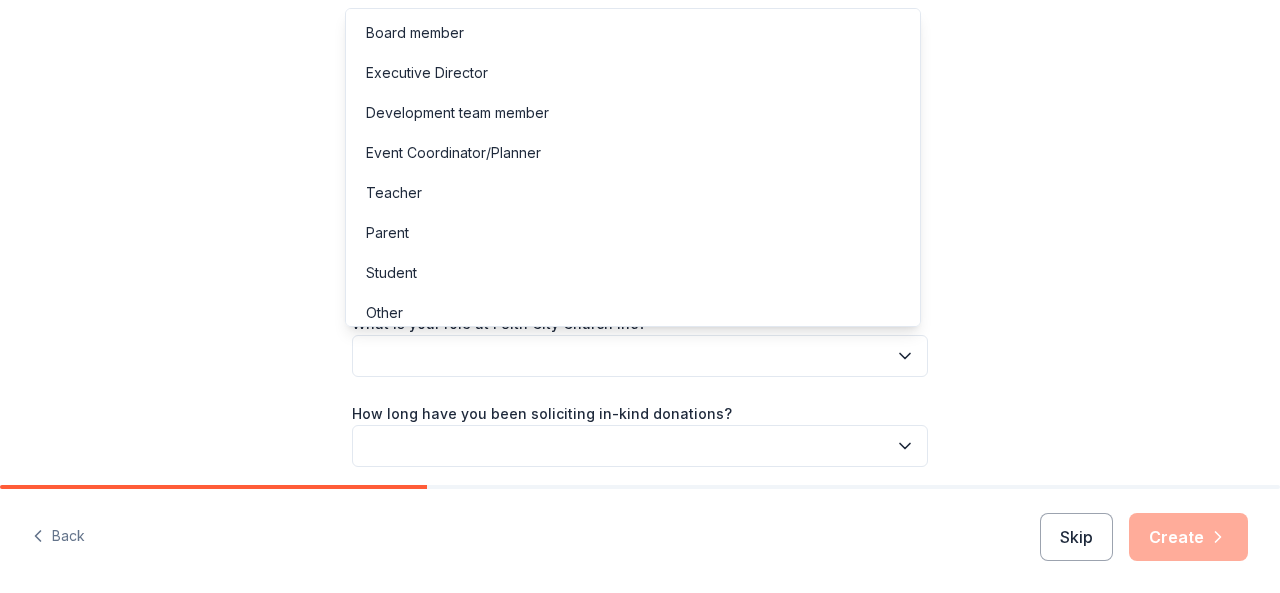 click at bounding box center (640, 356) 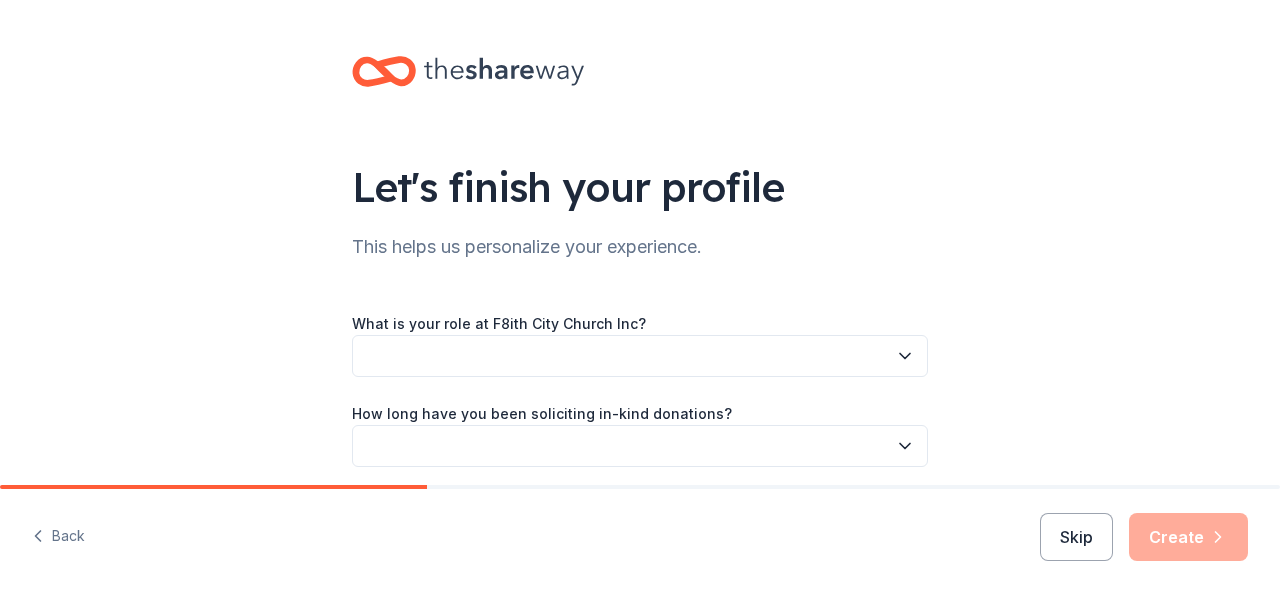 click 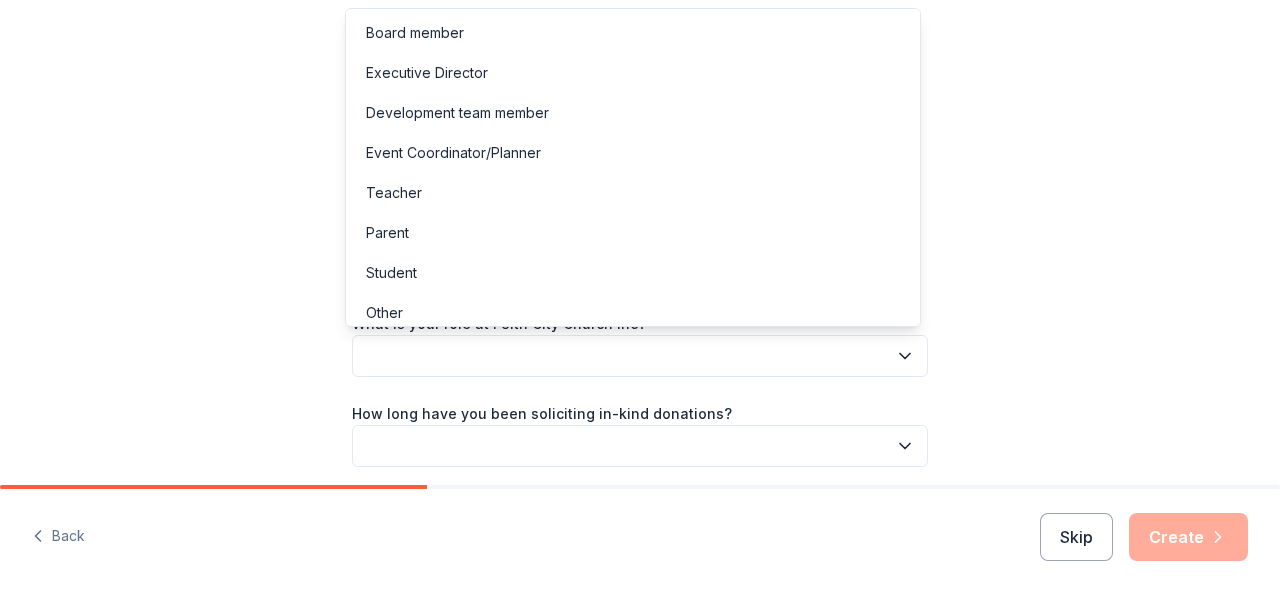 scroll, scrollTop: 10, scrollLeft: 0, axis: vertical 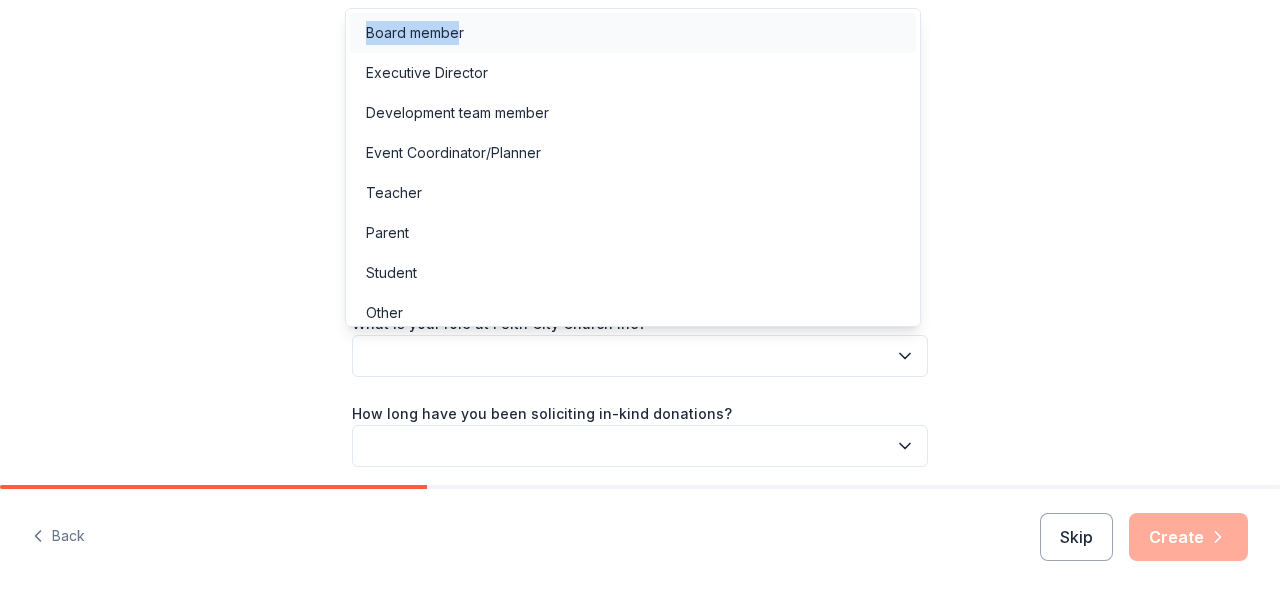 drag, startPoint x: 408, startPoint y: 5, endPoint x: 454, endPoint y: 32, distance: 53.338543 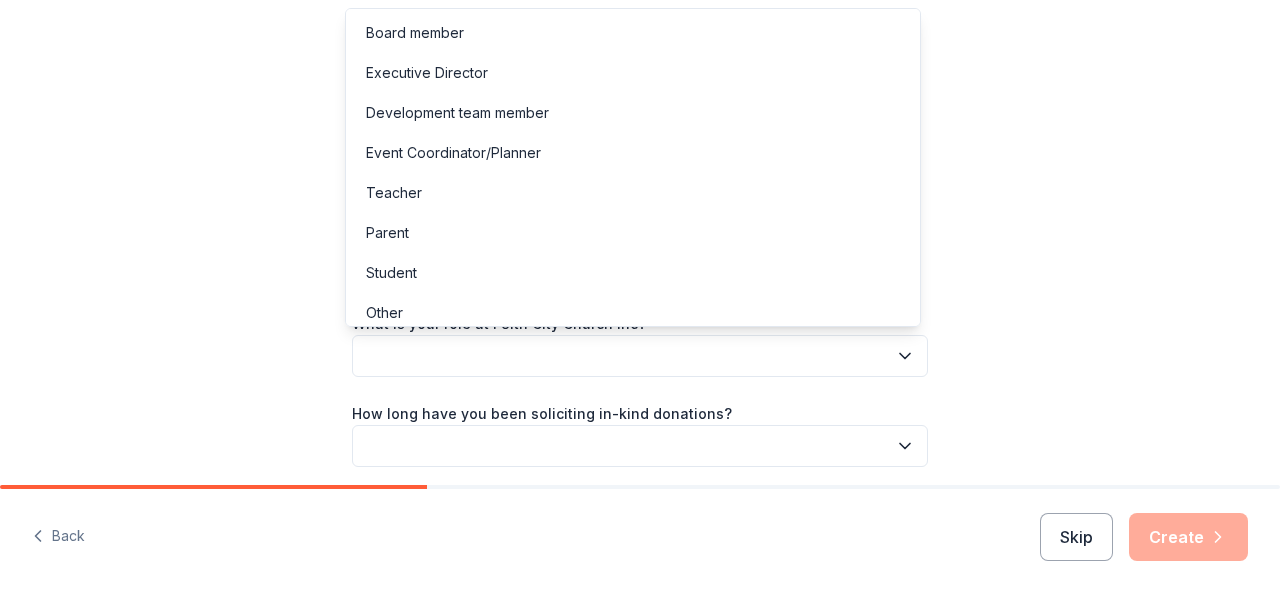 click 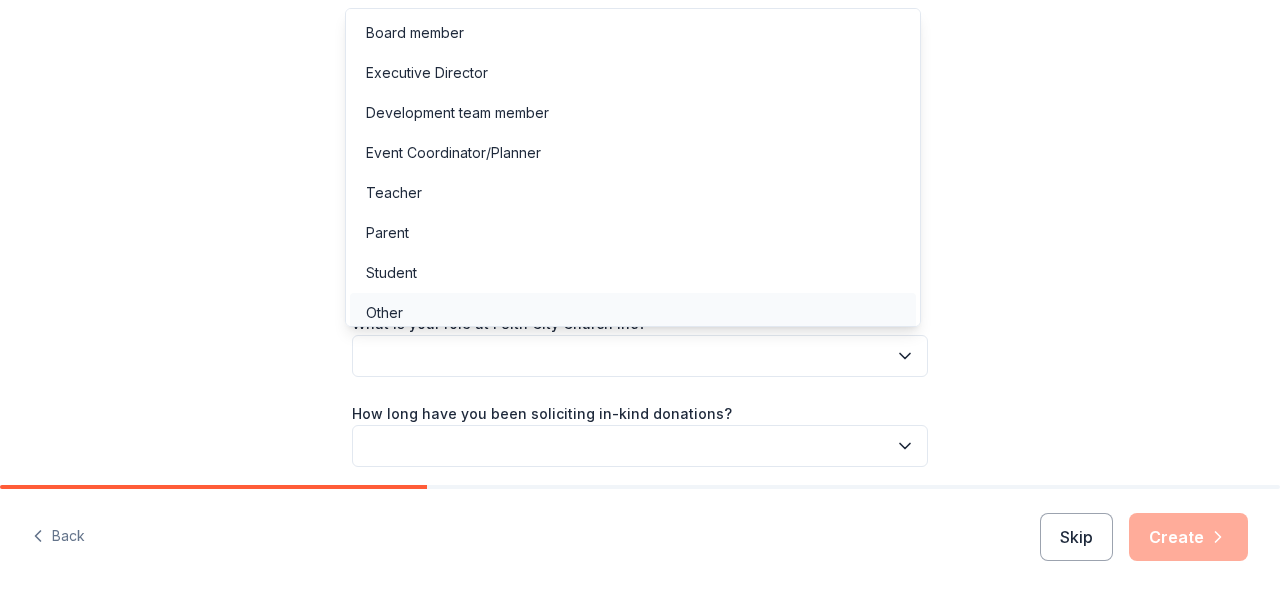 scroll, scrollTop: 6, scrollLeft: 0, axis: vertical 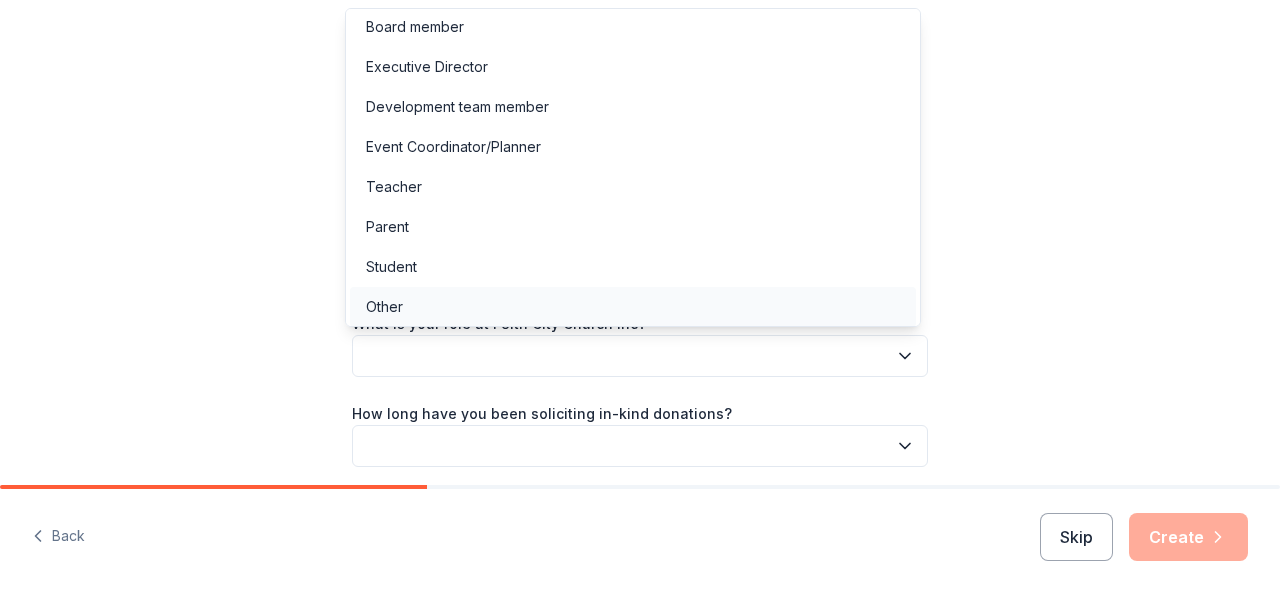 click on "Other" at bounding box center (384, 307) 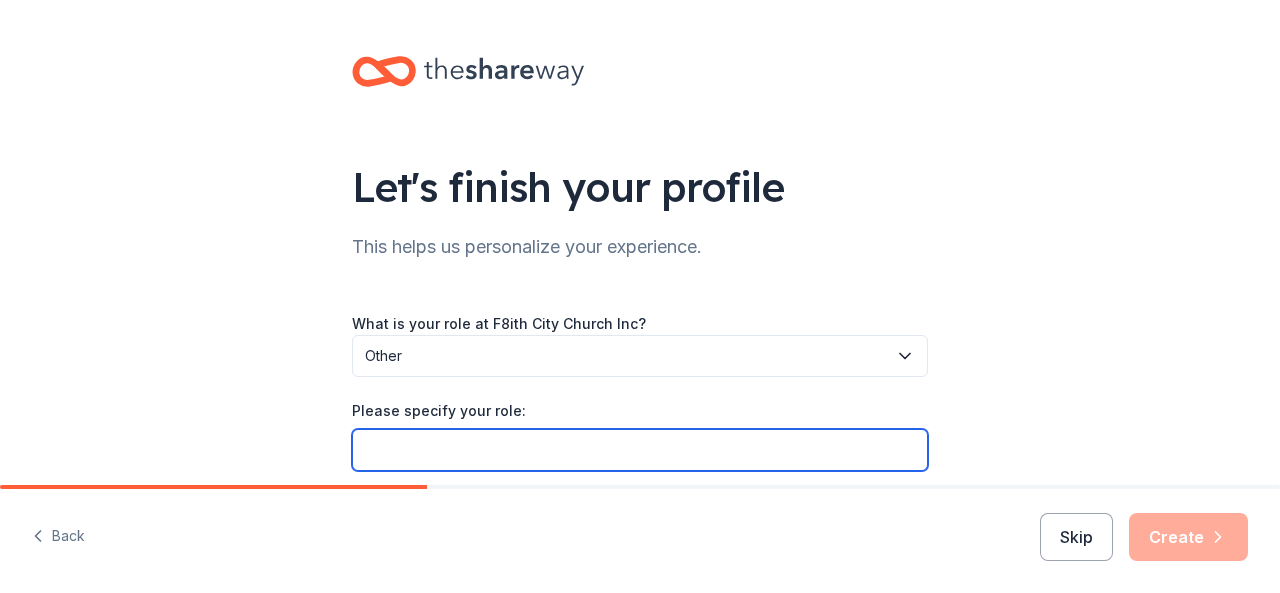 click on "Please specify your role:" at bounding box center (640, 450) 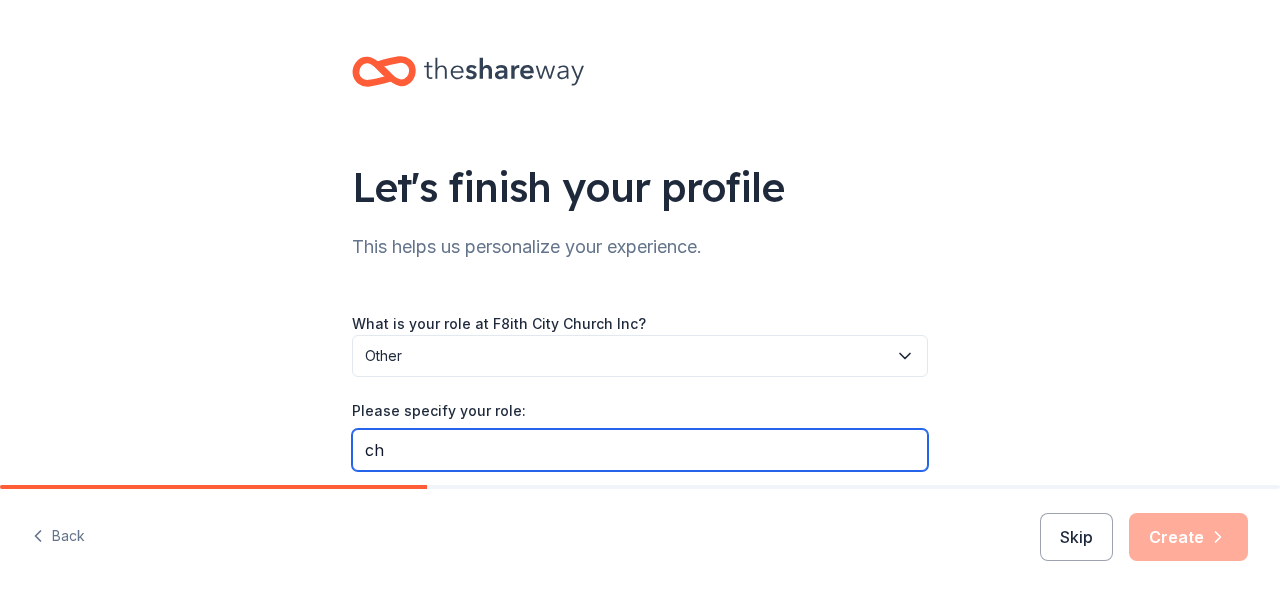 type on "c" 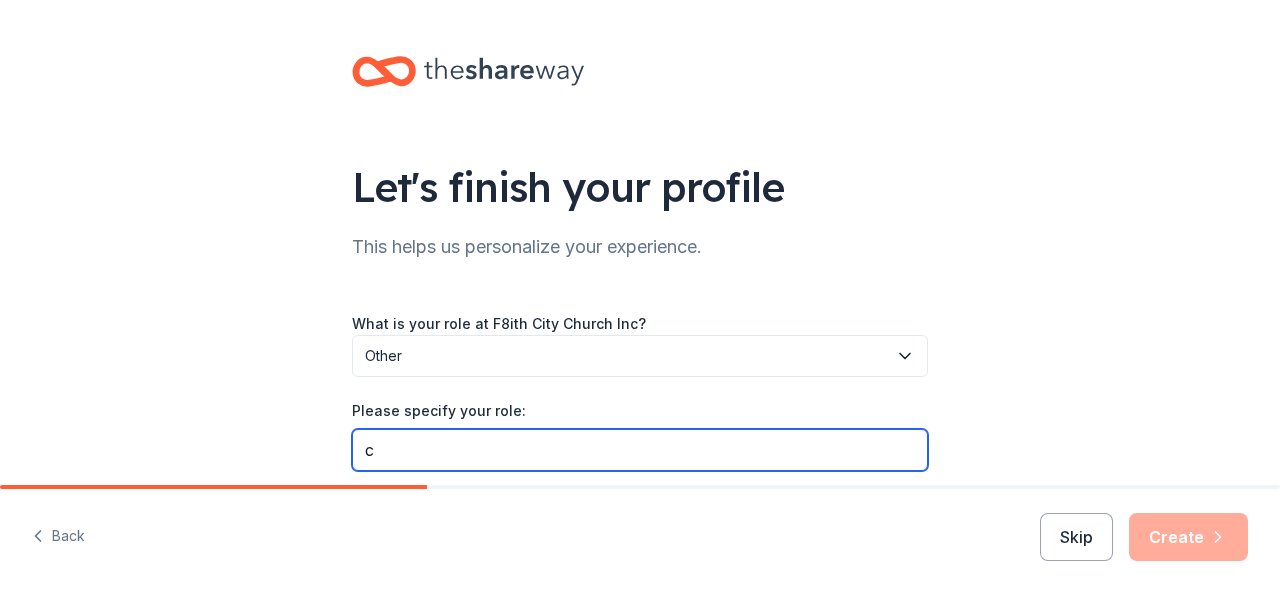 type 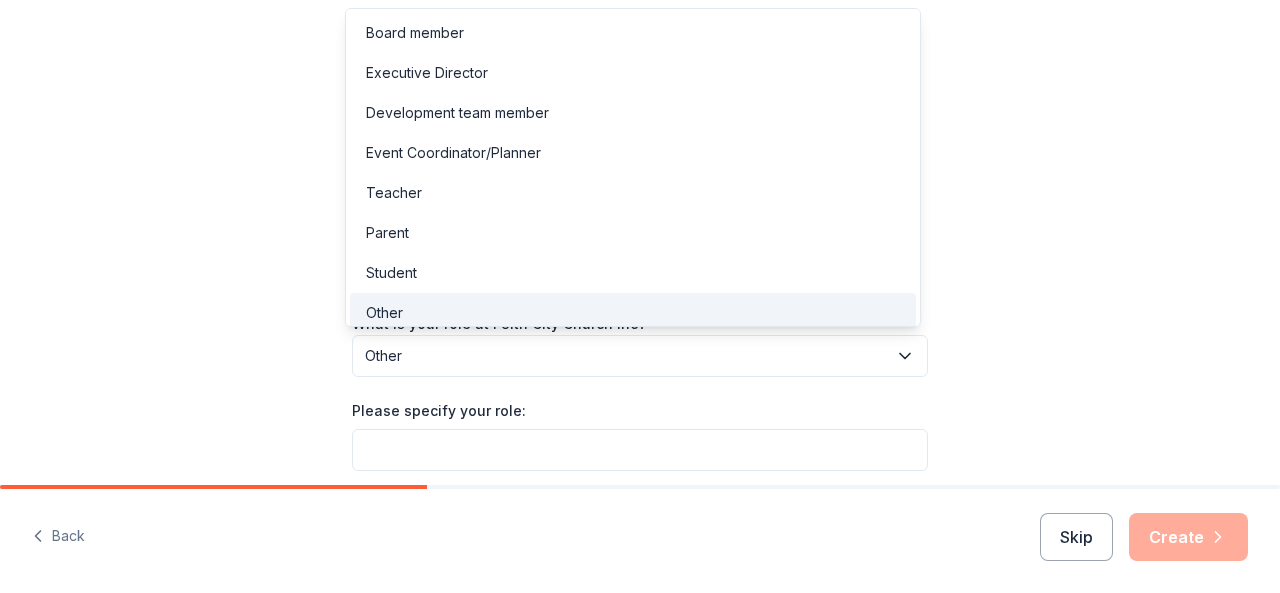 click 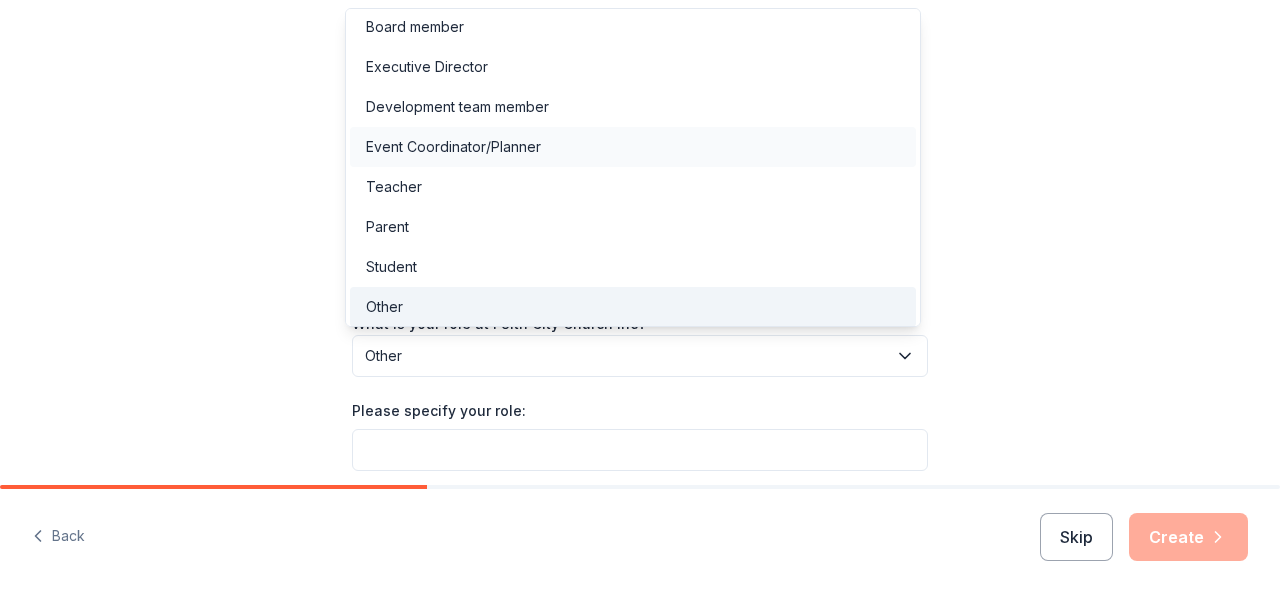 click on "Event Coordinator/Planner" at bounding box center (633, 147) 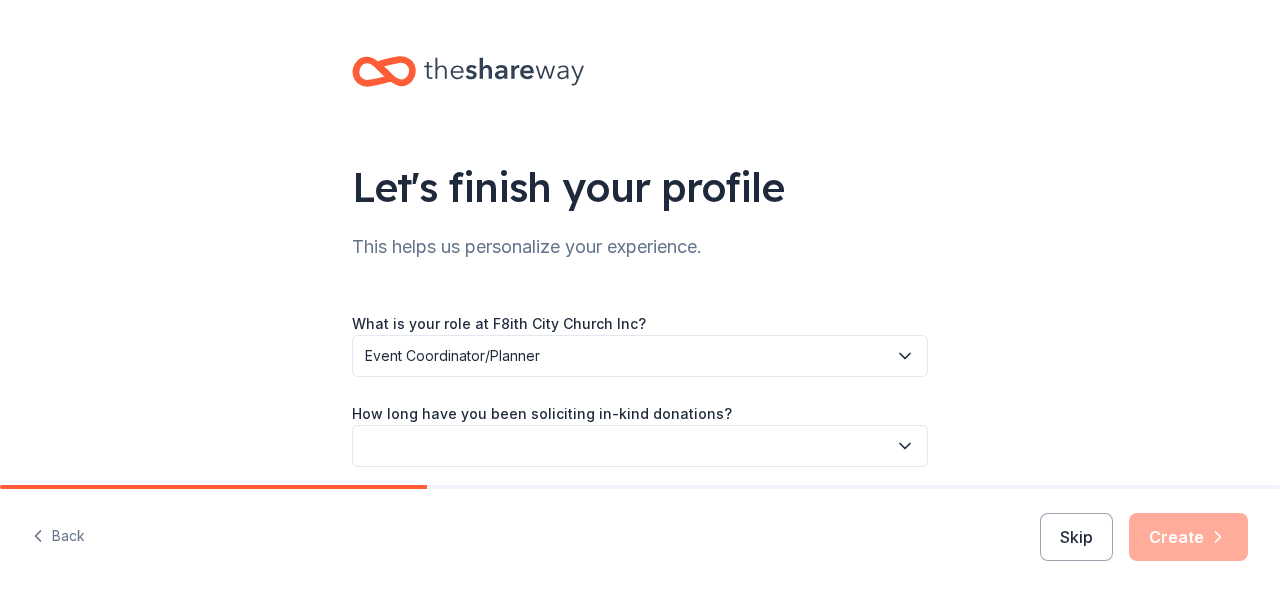 click on "Event Coordinator/Planner" at bounding box center (633, 148) 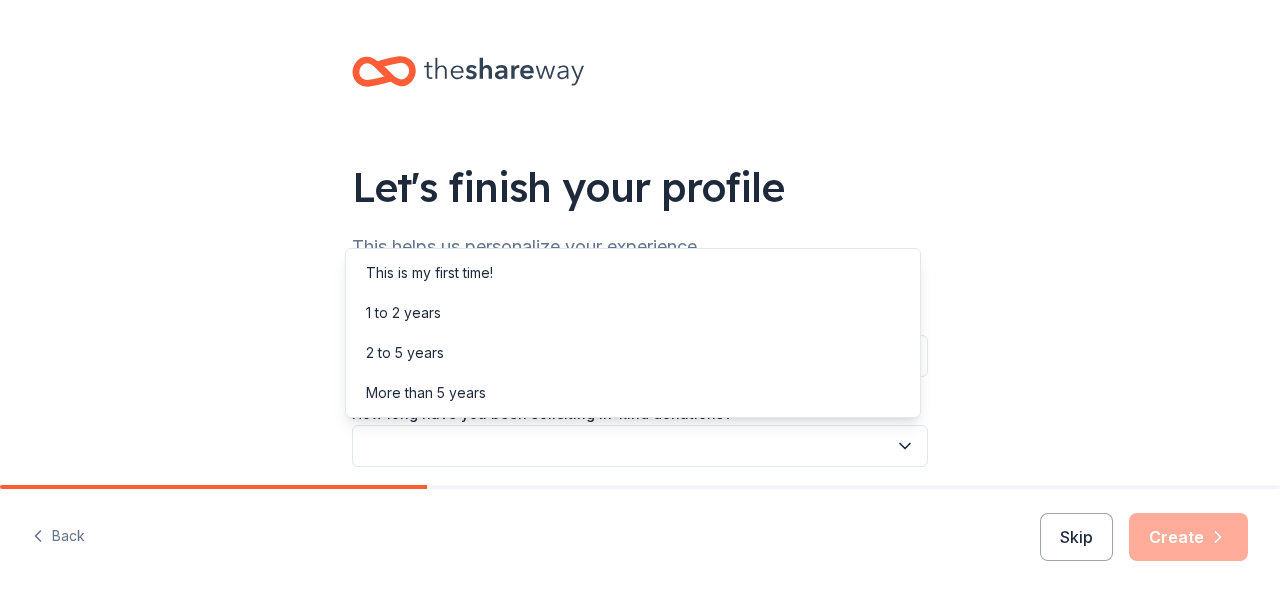 click at bounding box center (640, 446) 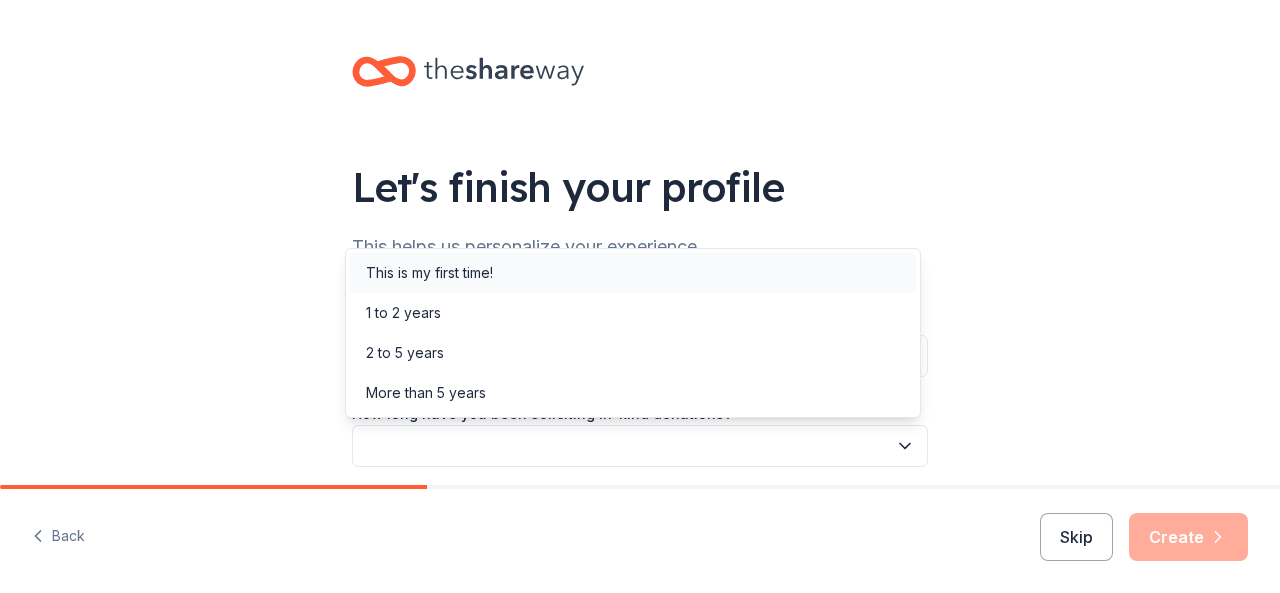 click on "This is my first time!" at bounding box center [633, 273] 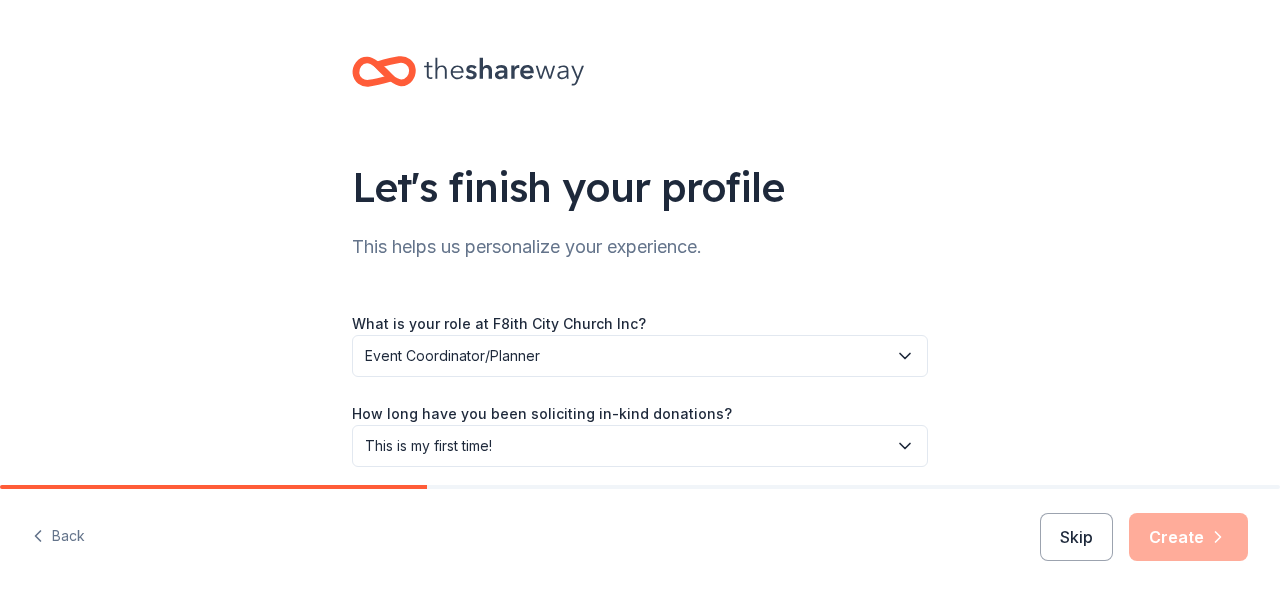 click on "Let's finish your profile This helps us personalize your experience. What is your role at F8ith City Church Inc? Event Coordinator/Planner How long have you been soliciting in-kind donations? This is my first time! How did you hear about TheShareWay?" at bounding box center (640, 326) 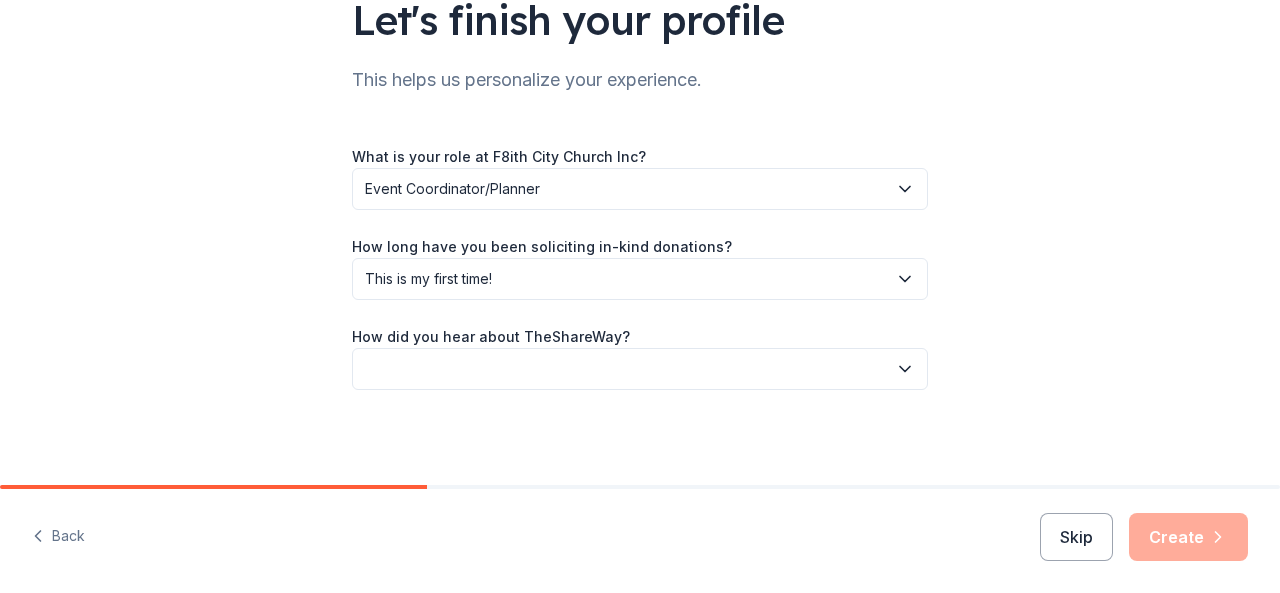 scroll, scrollTop: 168, scrollLeft: 0, axis: vertical 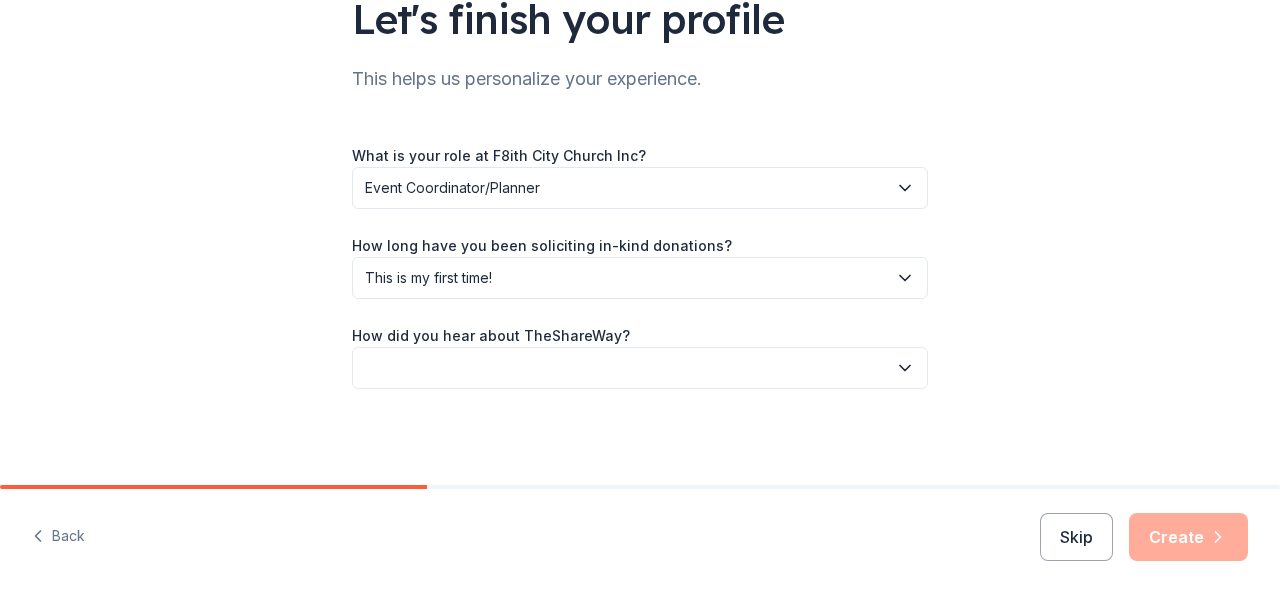 click 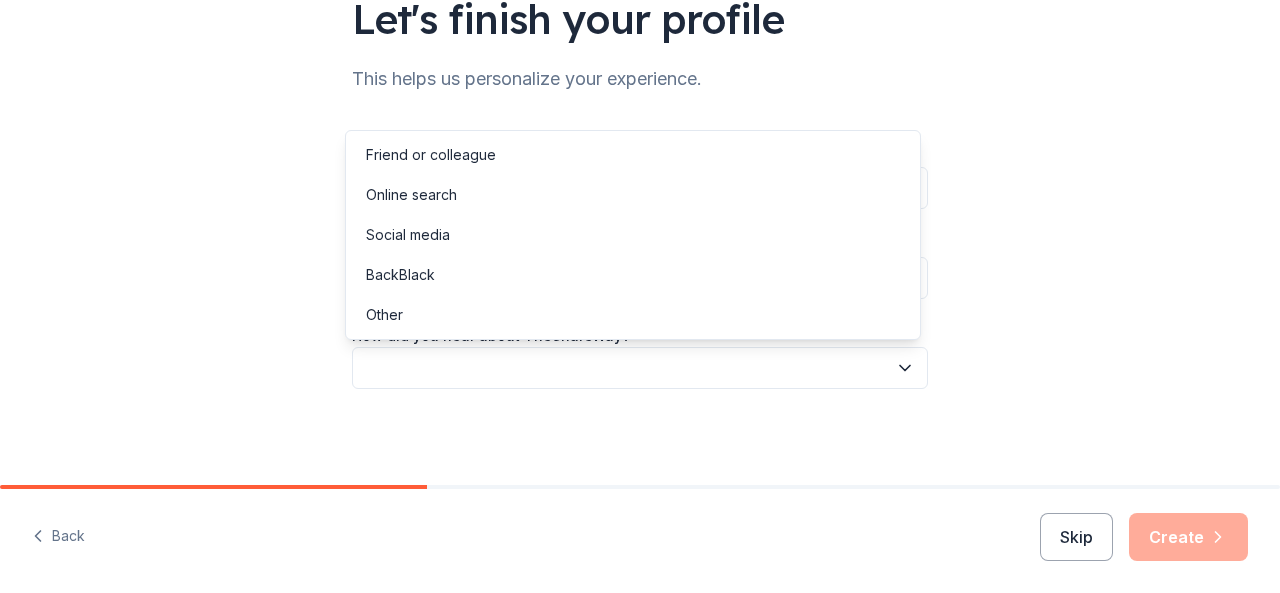 click 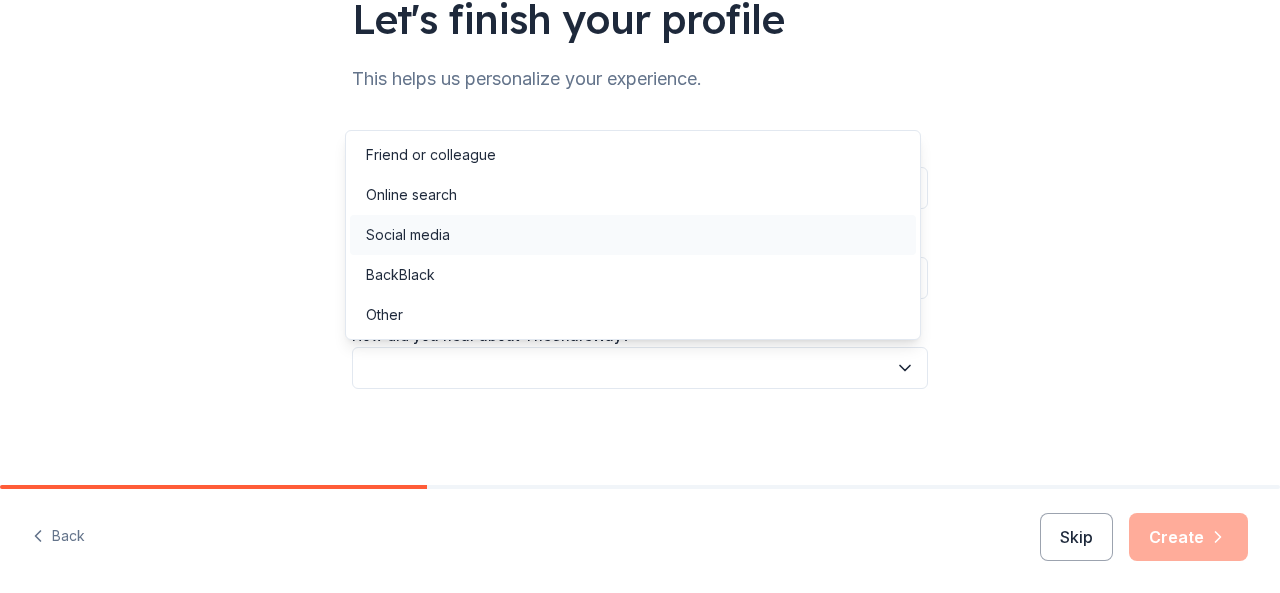 click on "Social media" at bounding box center [408, 235] 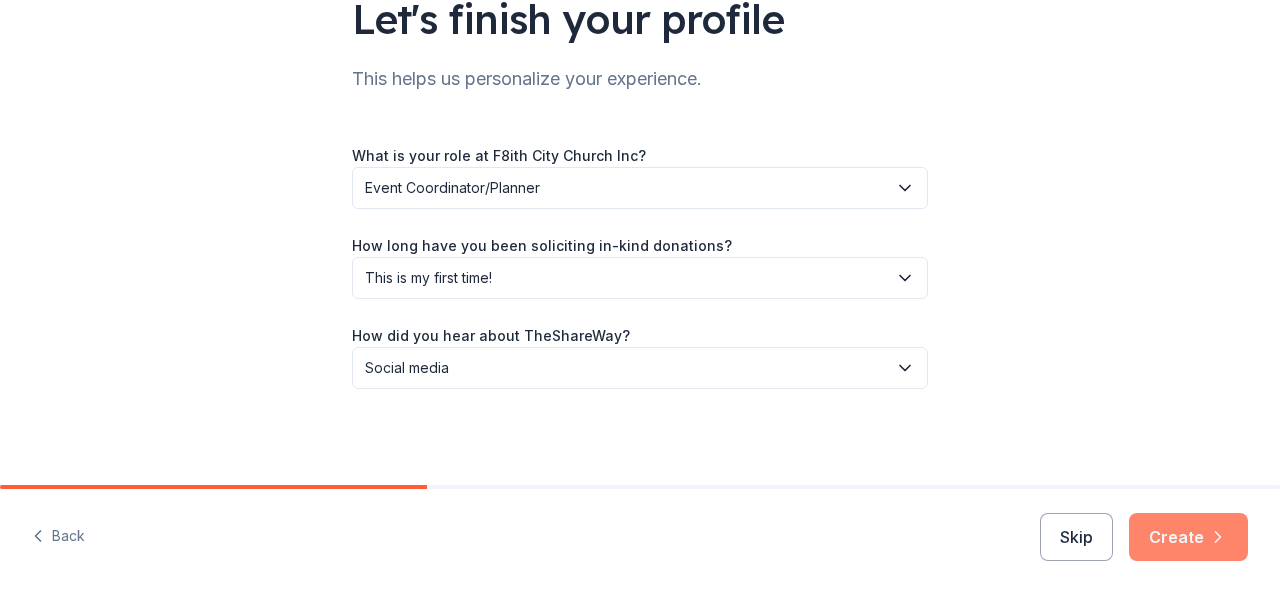 click on "Create" at bounding box center (1188, 537) 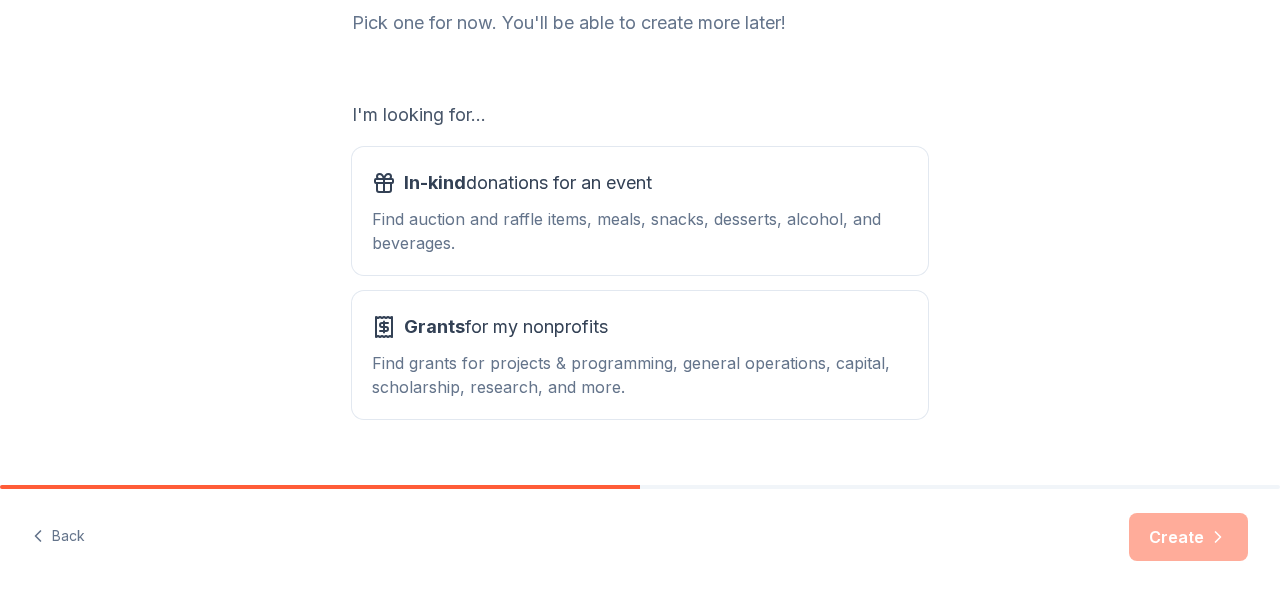 scroll, scrollTop: 293, scrollLeft: 0, axis: vertical 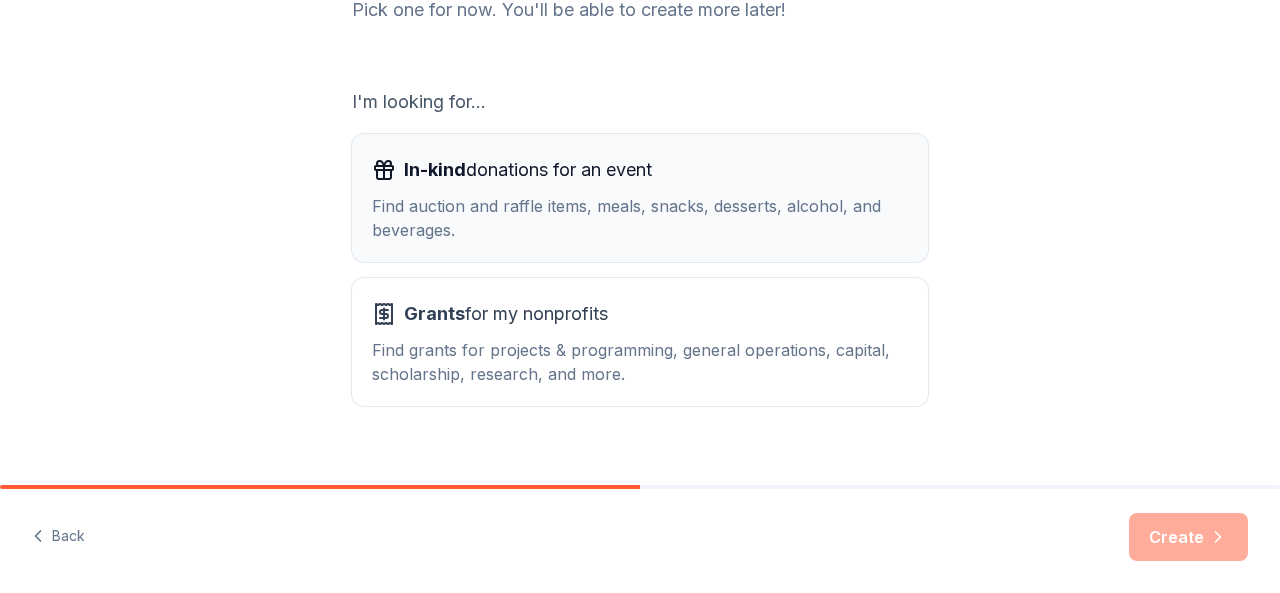click on "In-kind  donations for an event" at bounding box center (528, 170) 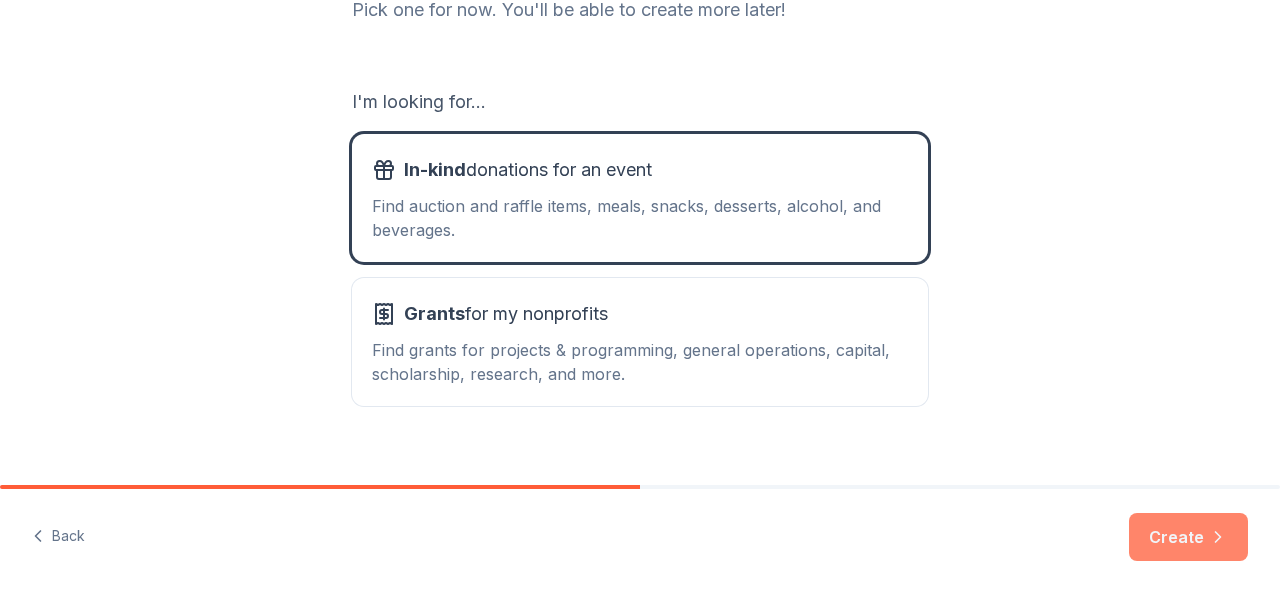 click on "Create" at bounding box center [1188, 537] 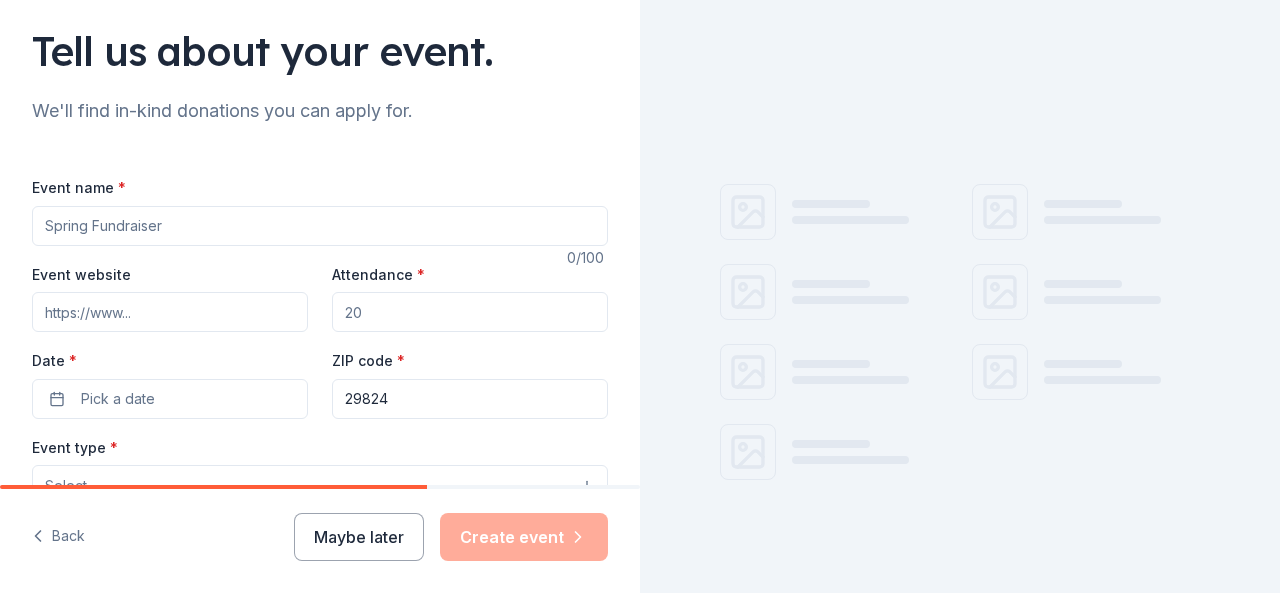 scroll, scrollTop: 137, scrollLeft: 0, axis: vertical 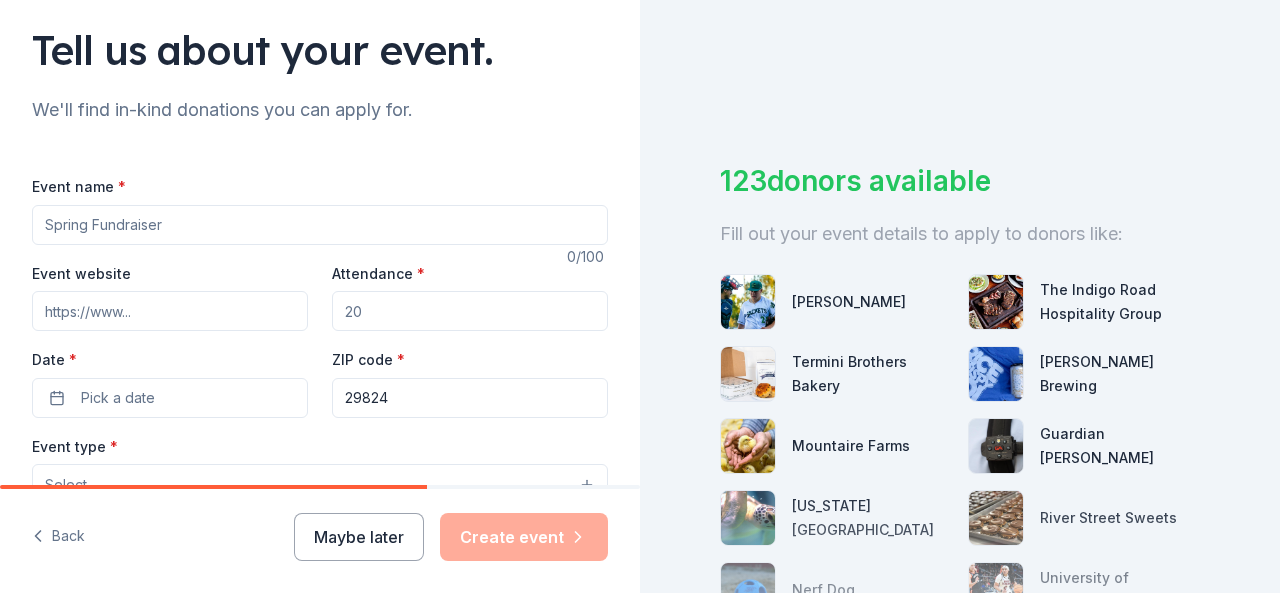 click on "Event name *" at bounding box center (320, 225) 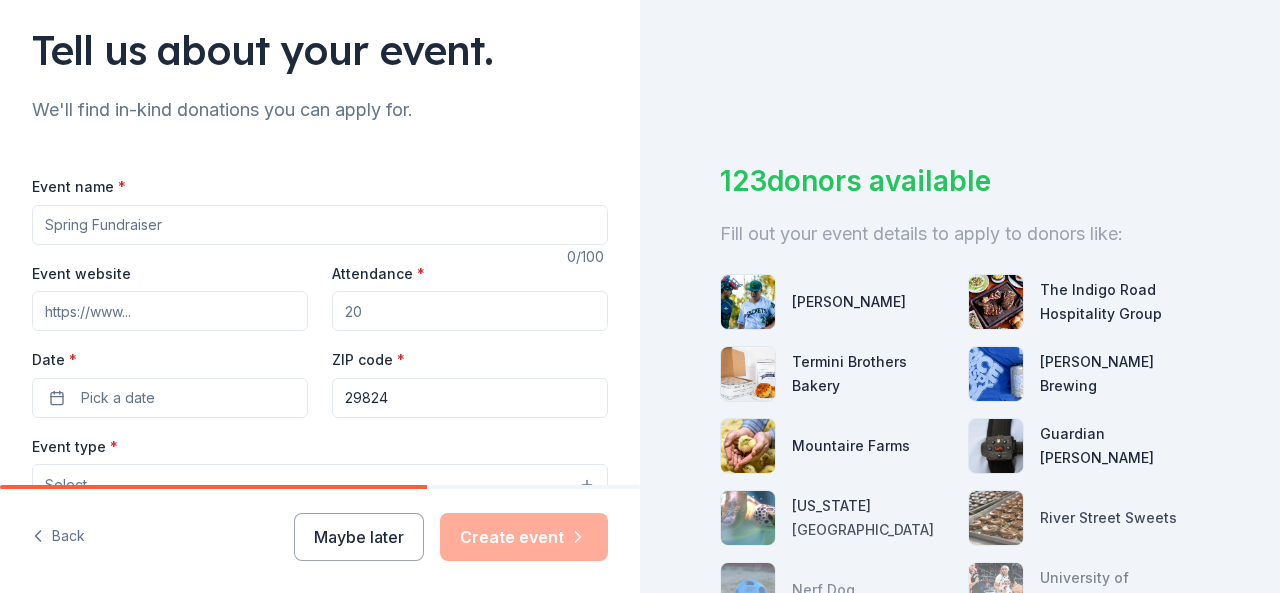 type on "b" 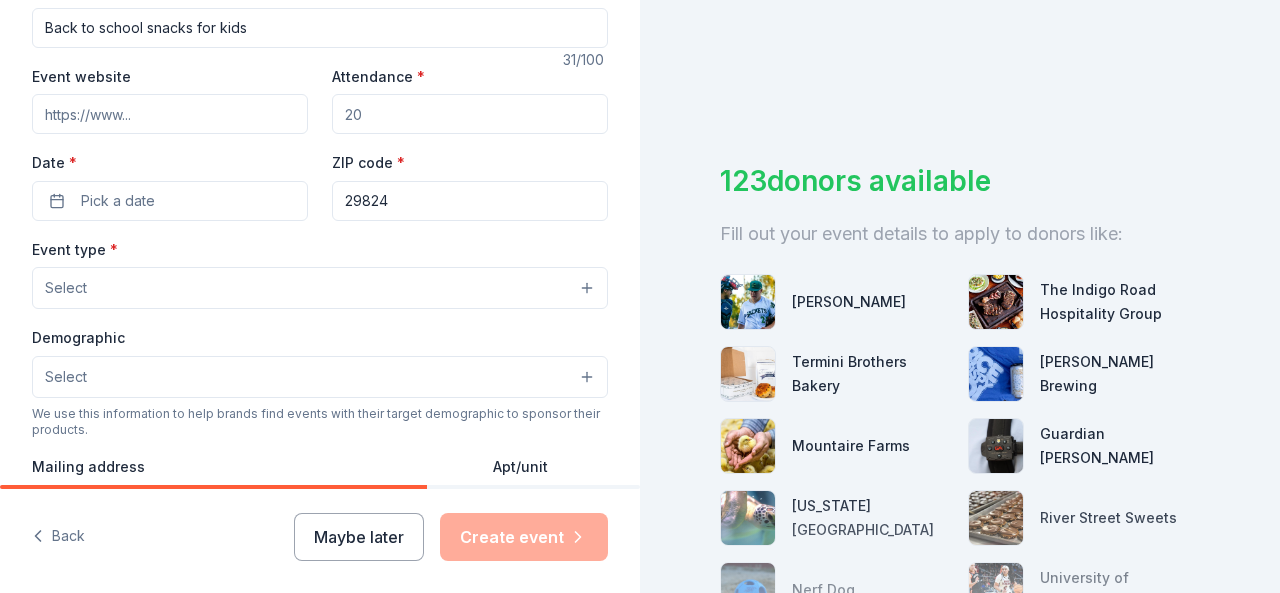 scroll, scrollTop: 337, scrollLeft: 0, axis: vertical 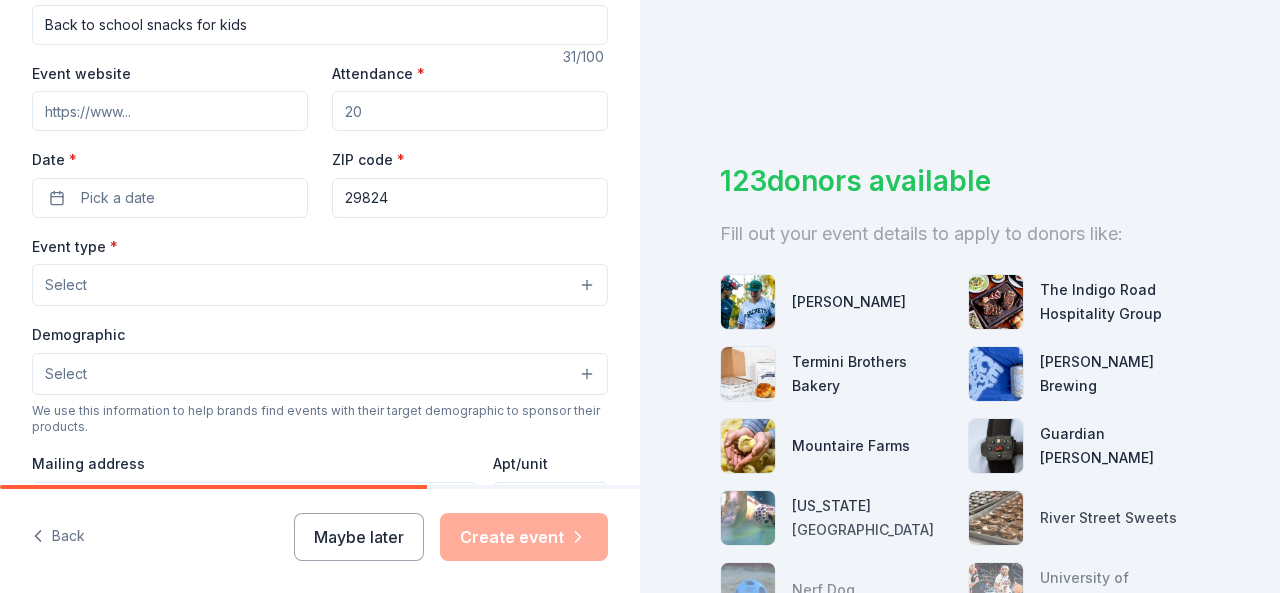 type on "Back to school snacks for kids" 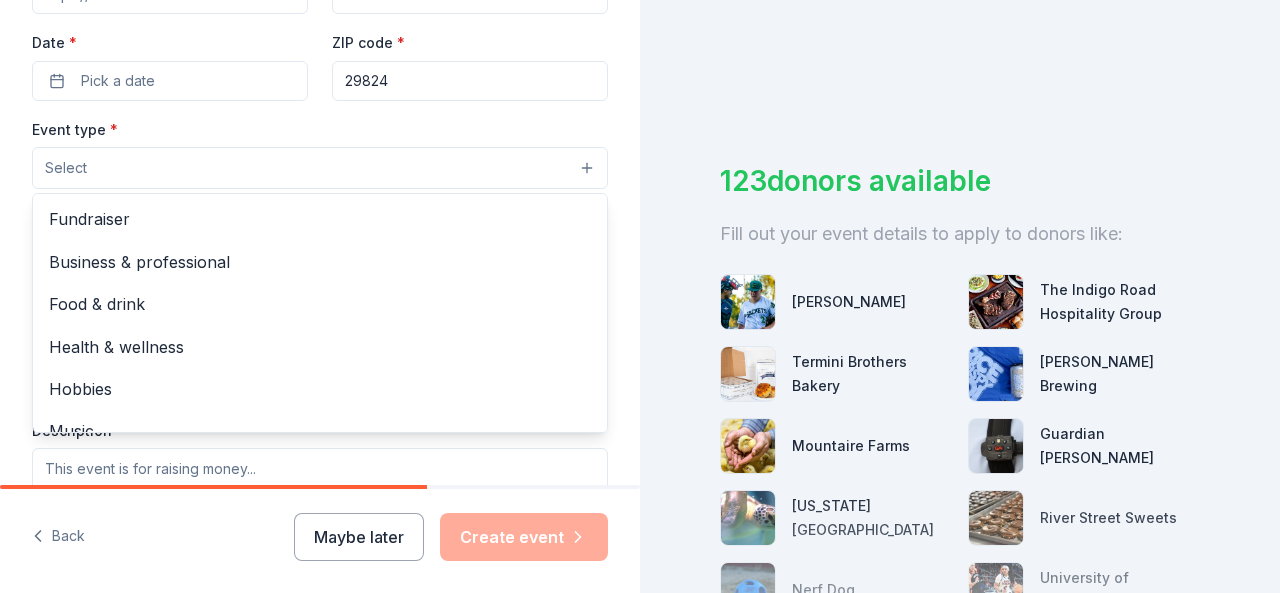 scroll, scrollTop: 460, scrollLeft: 0, axis: vertical 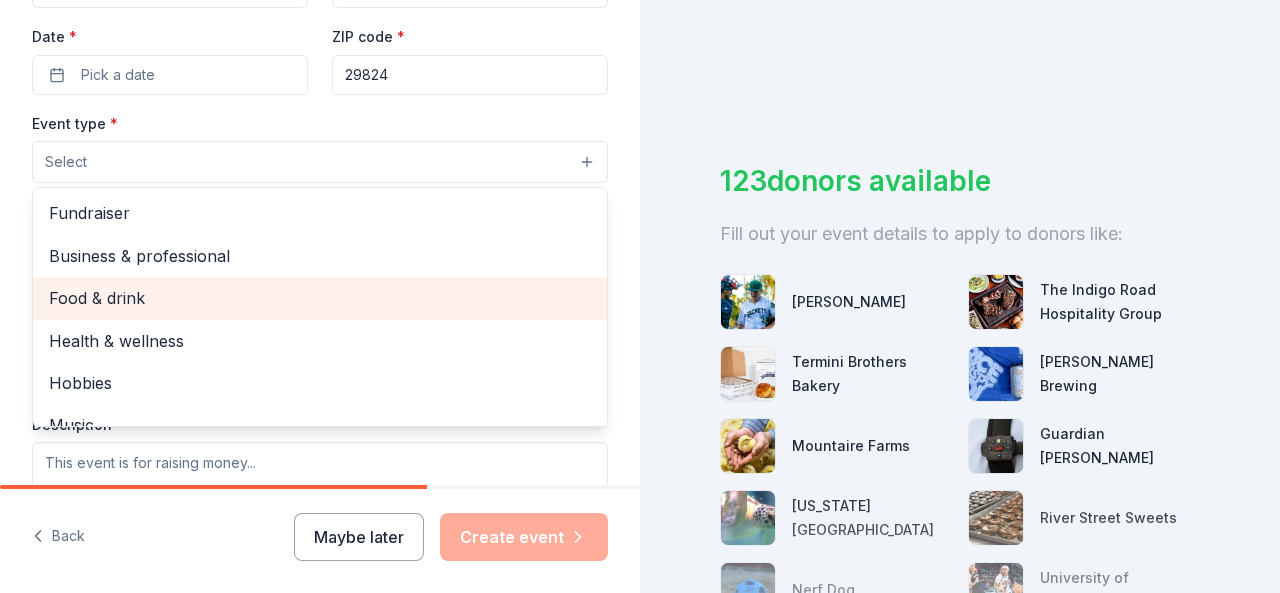 click on "Food & drink" at bounding box center [320, 298] 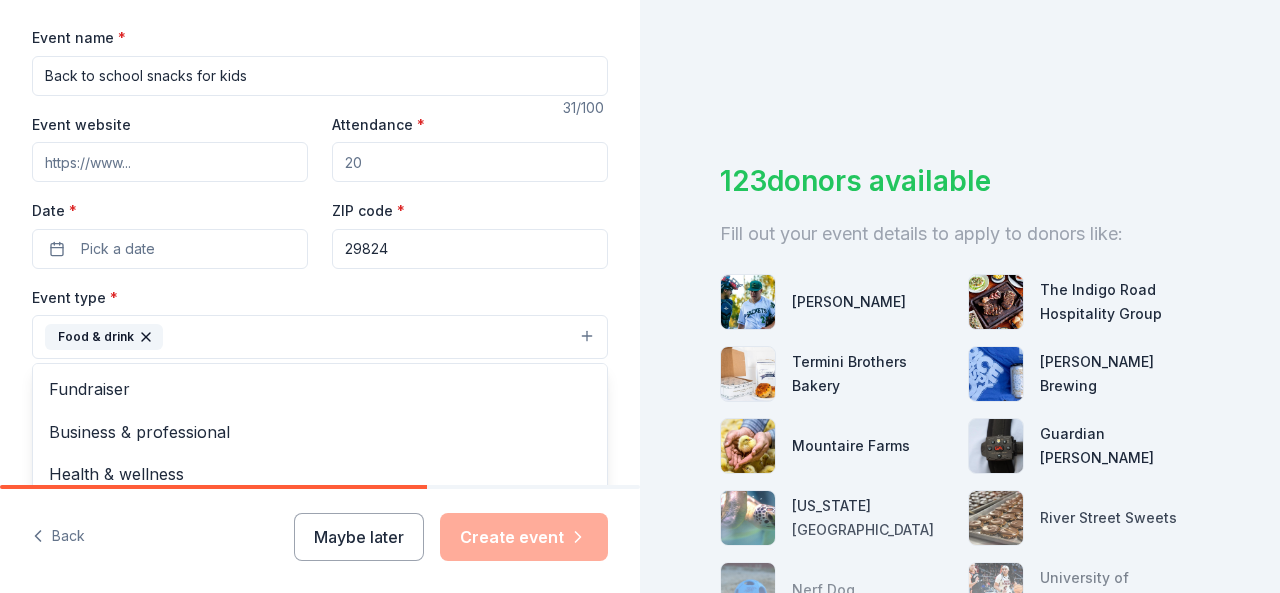 scroll, scrollTop: 268, scrollLeft: 0, axis: vertical 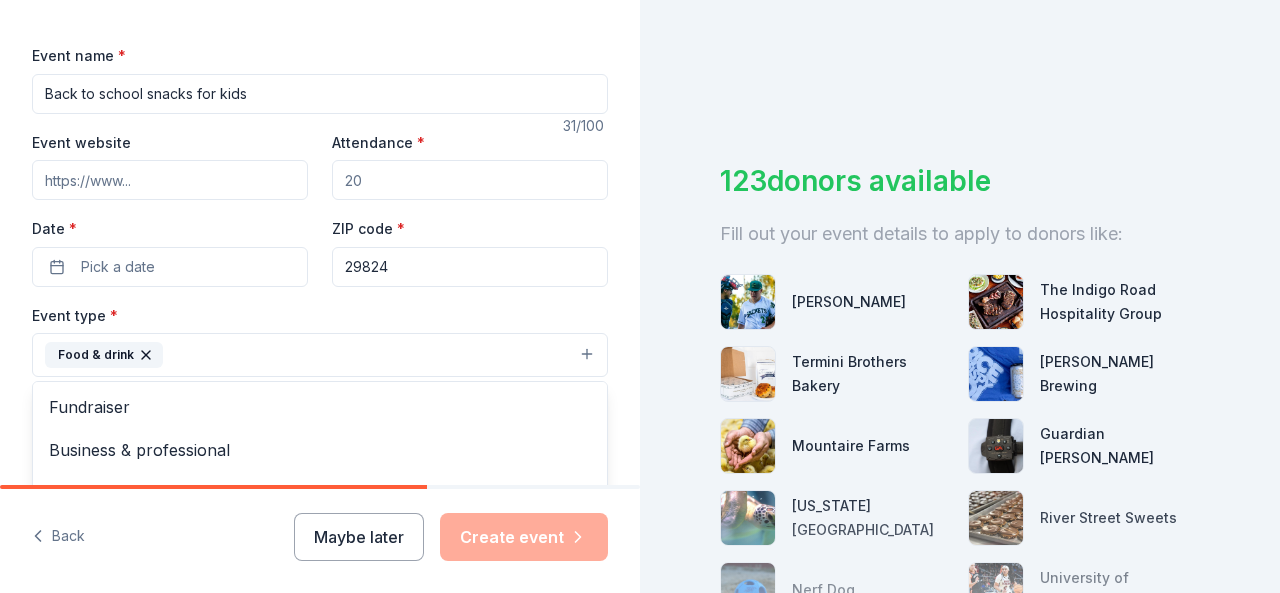 click on "Event name * Back to school snacks for kids 31 /100 Event website Attendance * Date * Pick a date ZIP code * 29824 Event type * Food & drink Fundraiser Business & professional Health & wellness Hobbies Music Performing & visual arts Demographic Select We use this information to help brands find events with their target demographic to sponsor their products. Mailing address Apt/unit Description What are you looking for? * Auction & raffle Meals Snacks Desserts Alcohol Beverages Send me reminders Email me reminders of donor application deadlines Recurring event" at bounding box center [320, 506] 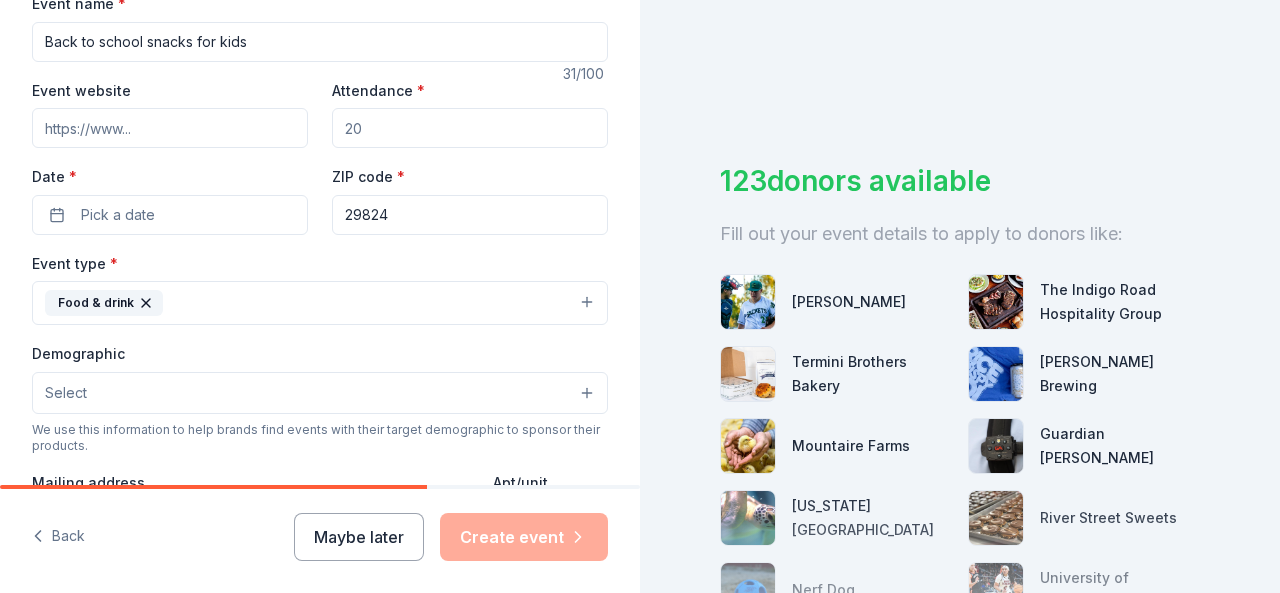 scroll, scrollTop: 305, scrollLeft: 0, axis: vertical 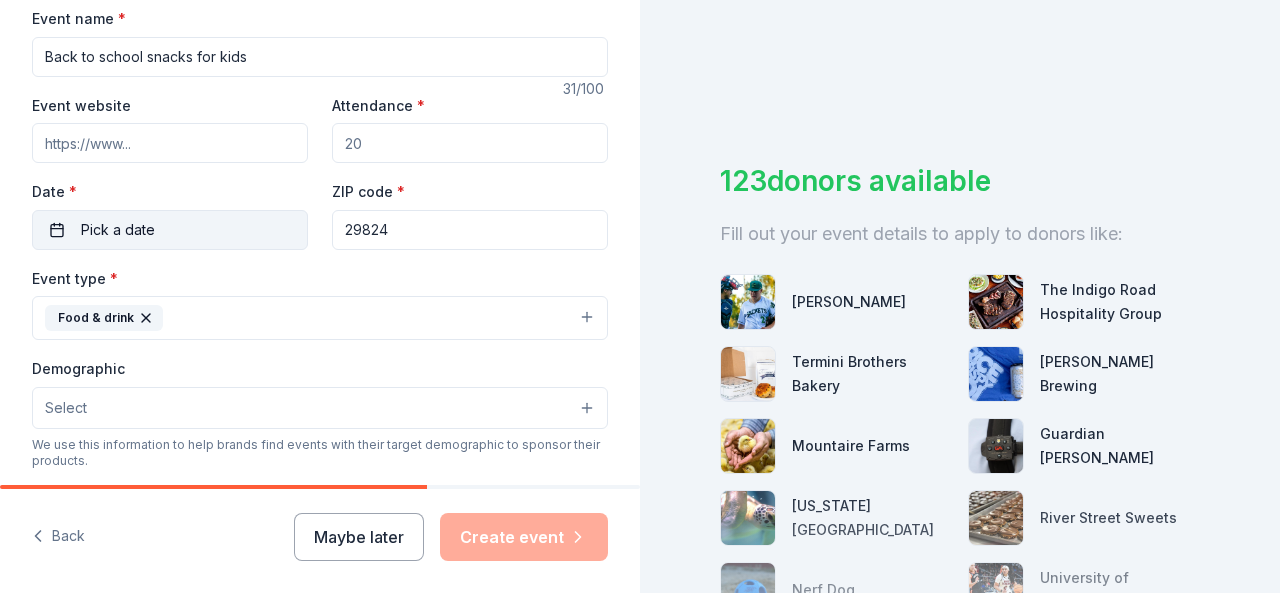 click on "Pick a date" at bounding box center (170, 230) 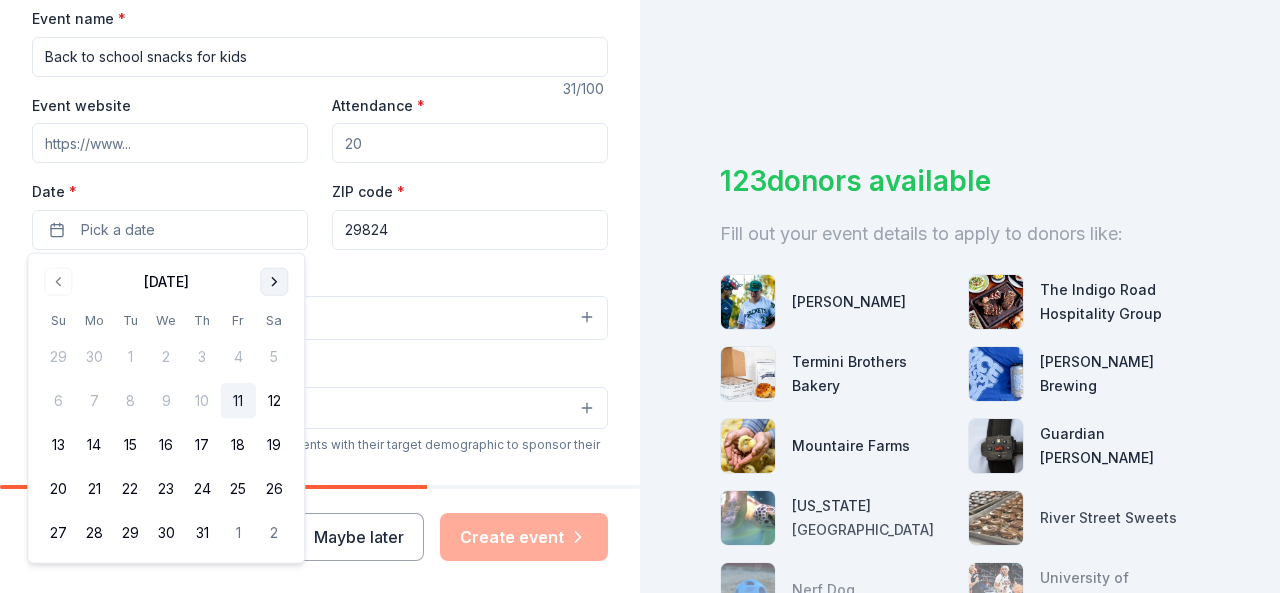 click at bounding box center (274, 282) 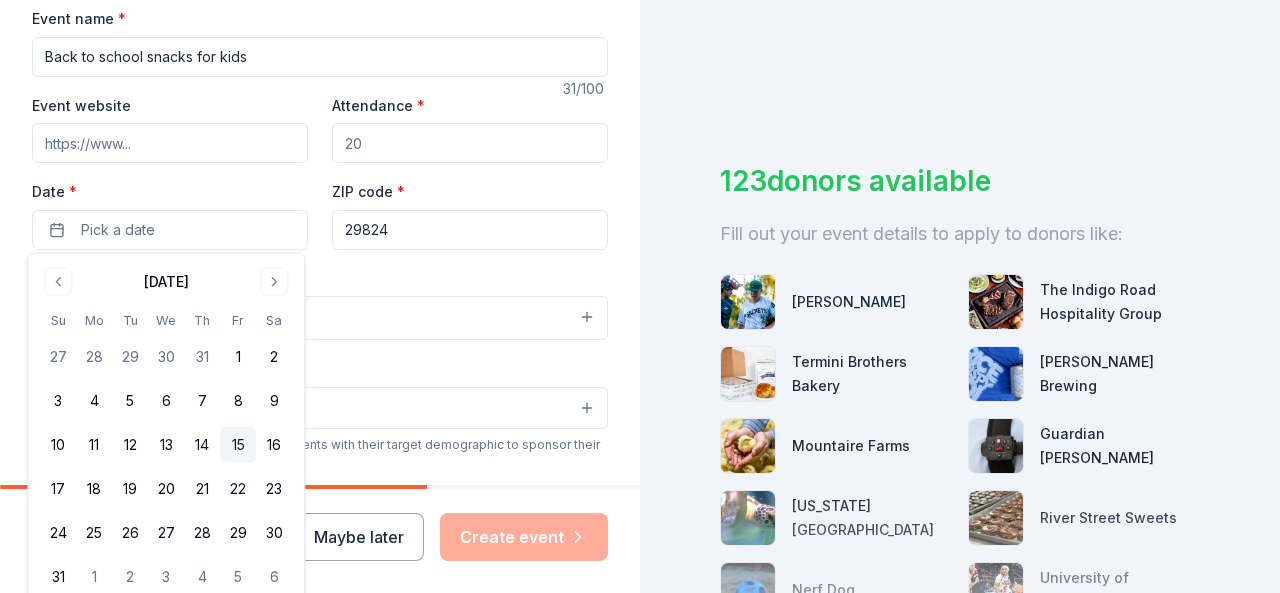click on "15" at bounding box center [238, 445] 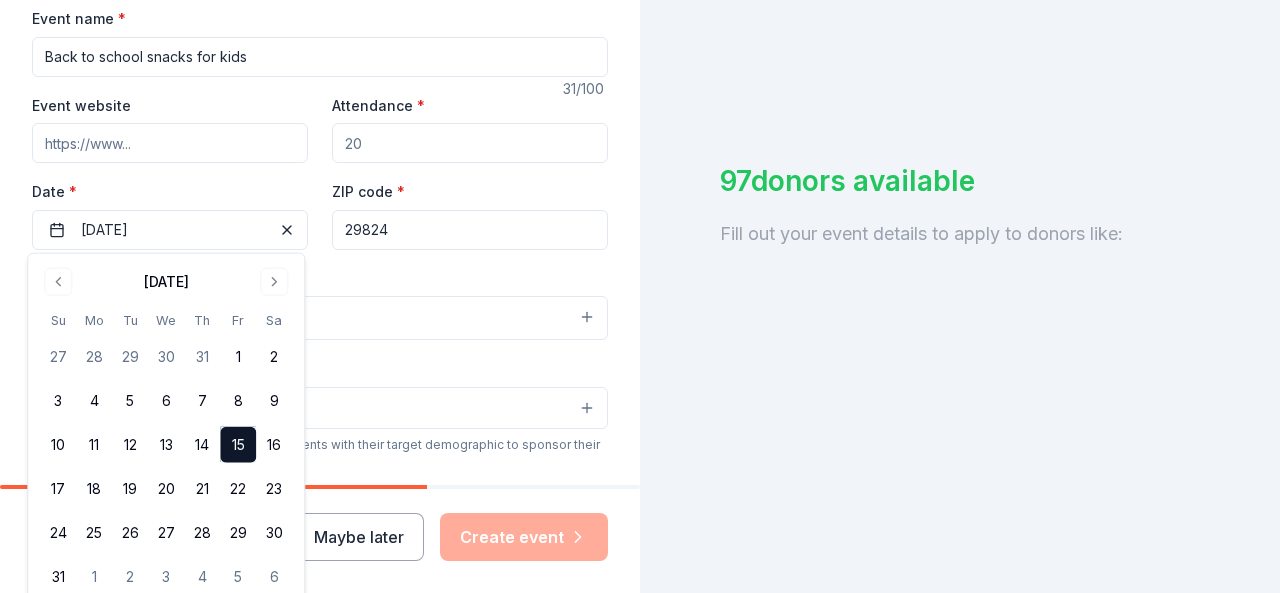 click on "29824" at bounding box center (470, 230) 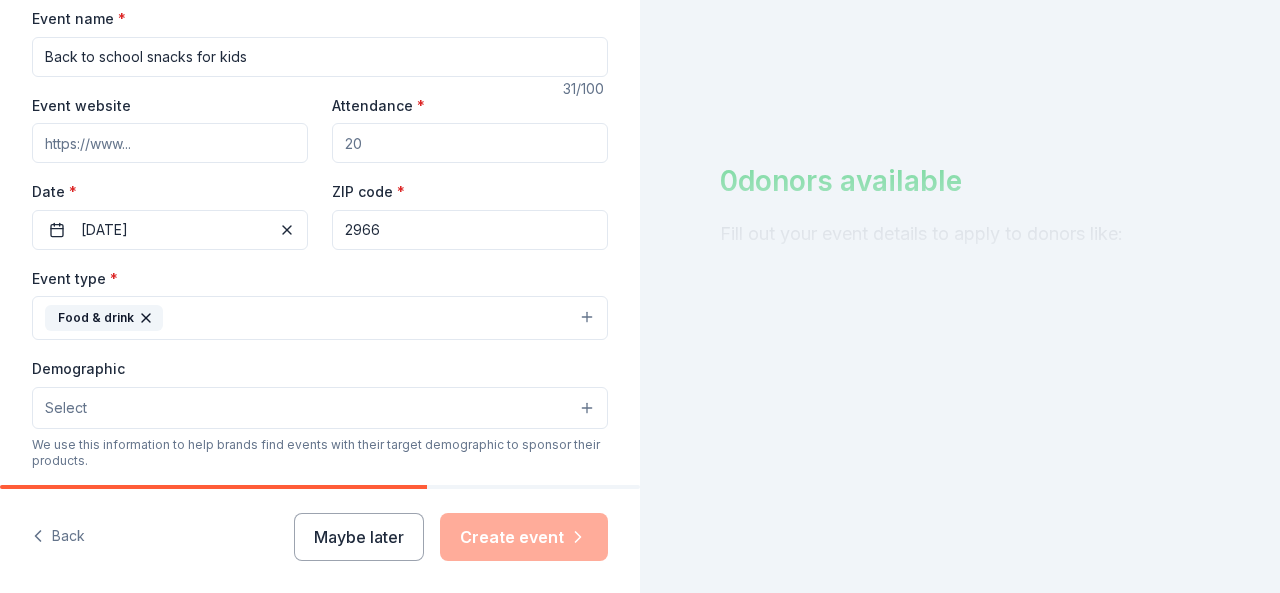 type on "29662" 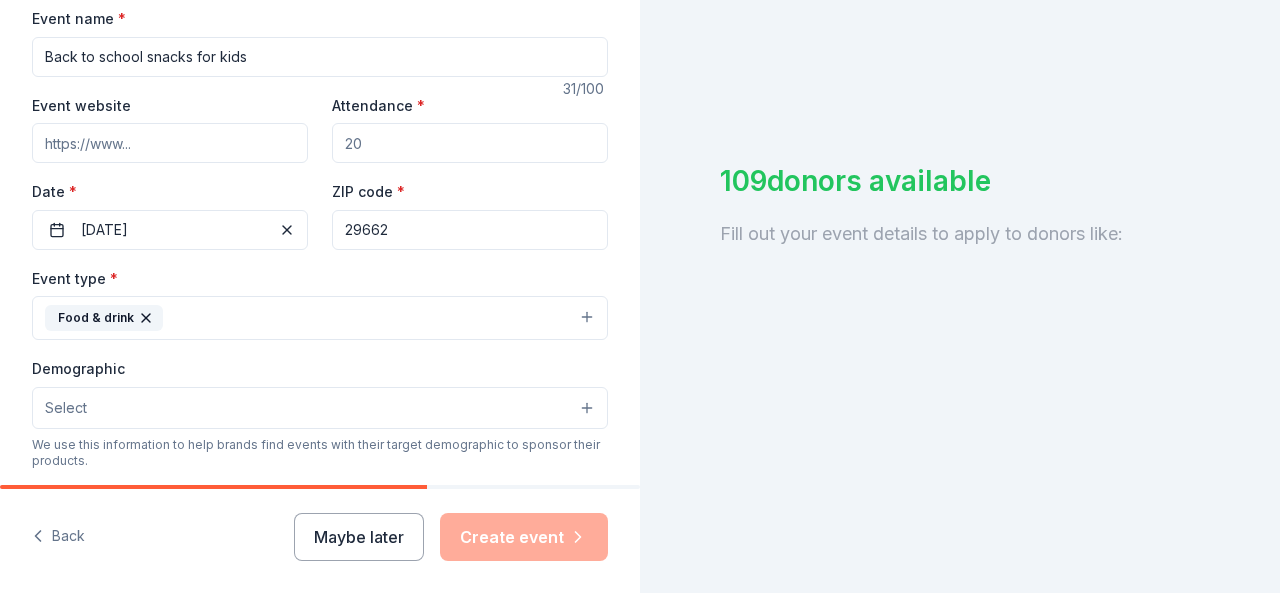 click on "Event type * Food & drink" at bounding box center (320, 303) 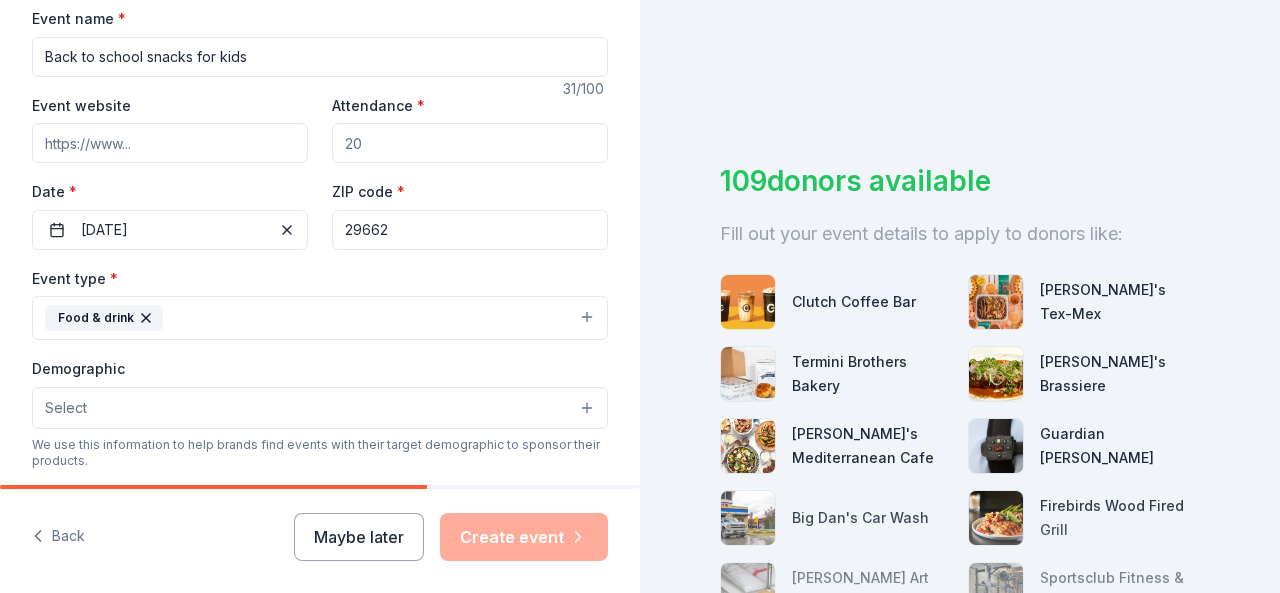 click on "Select" at bounding box center [320, 408] 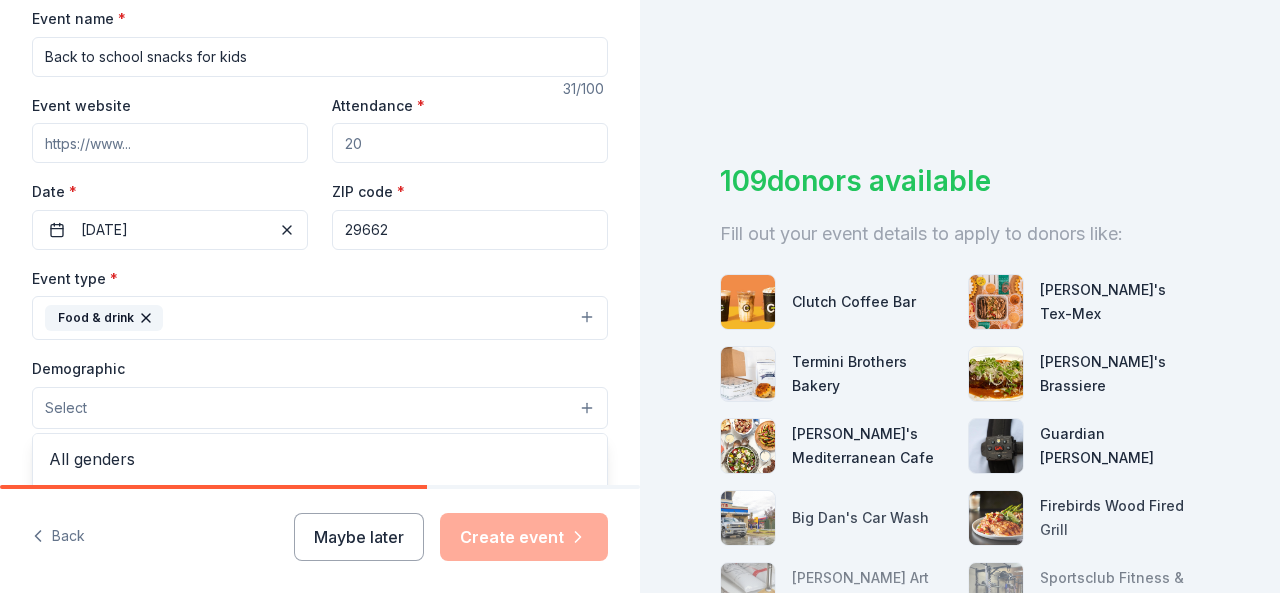 click on "Select" at bounding box center (320, 408) 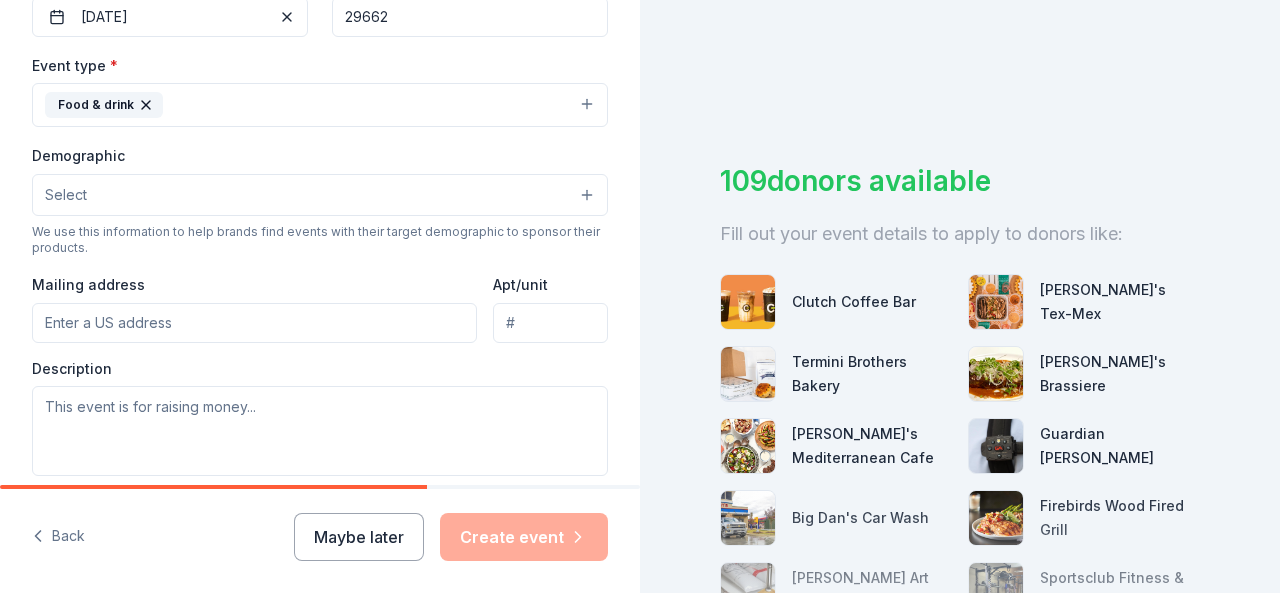 scroll, scrollTop: 520, scrollLeft: 0, axis: vertical 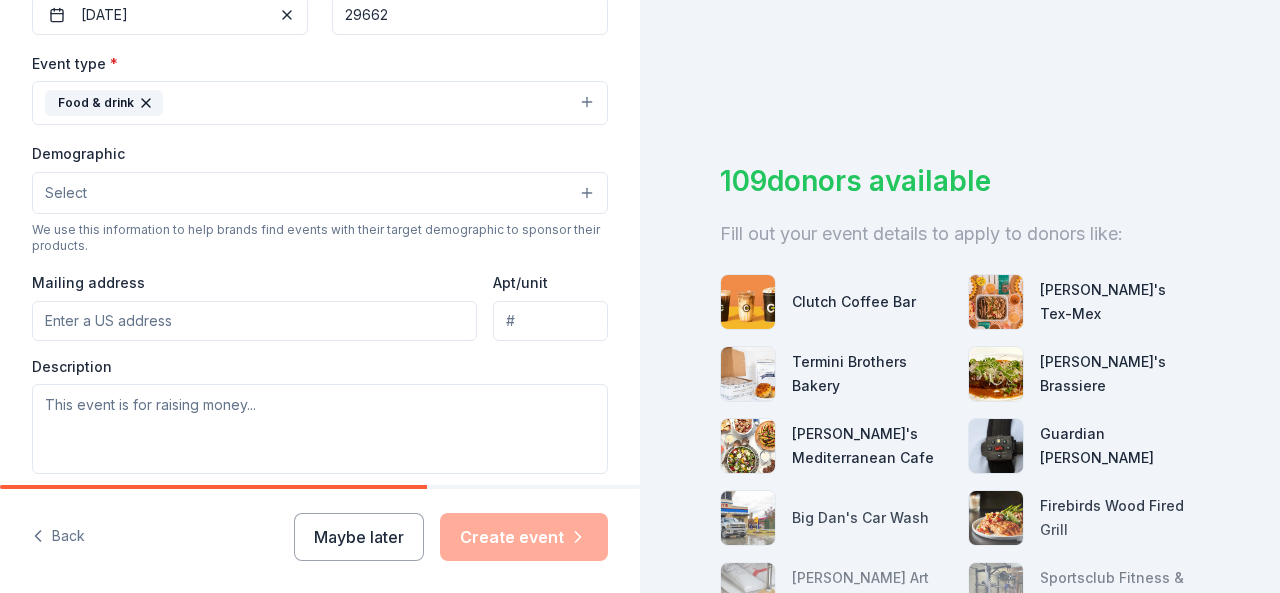 click on "Select" at bounding box center (320, 193) 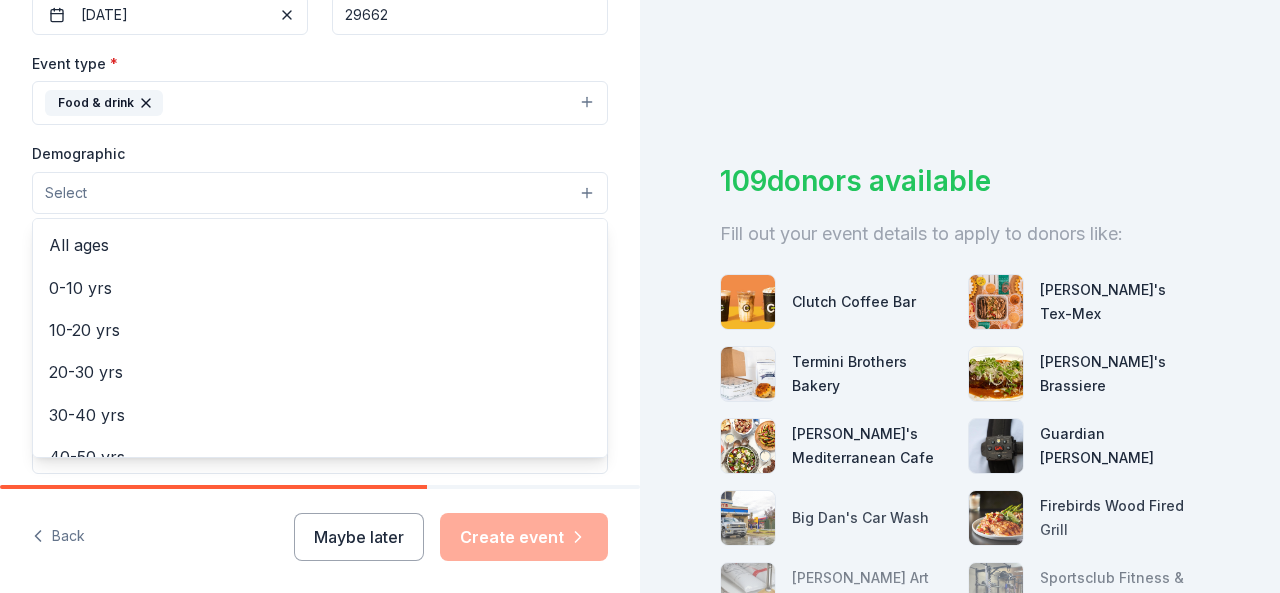 scroll, scrollTop: 132, scrollLeft: 0, axis: vertical 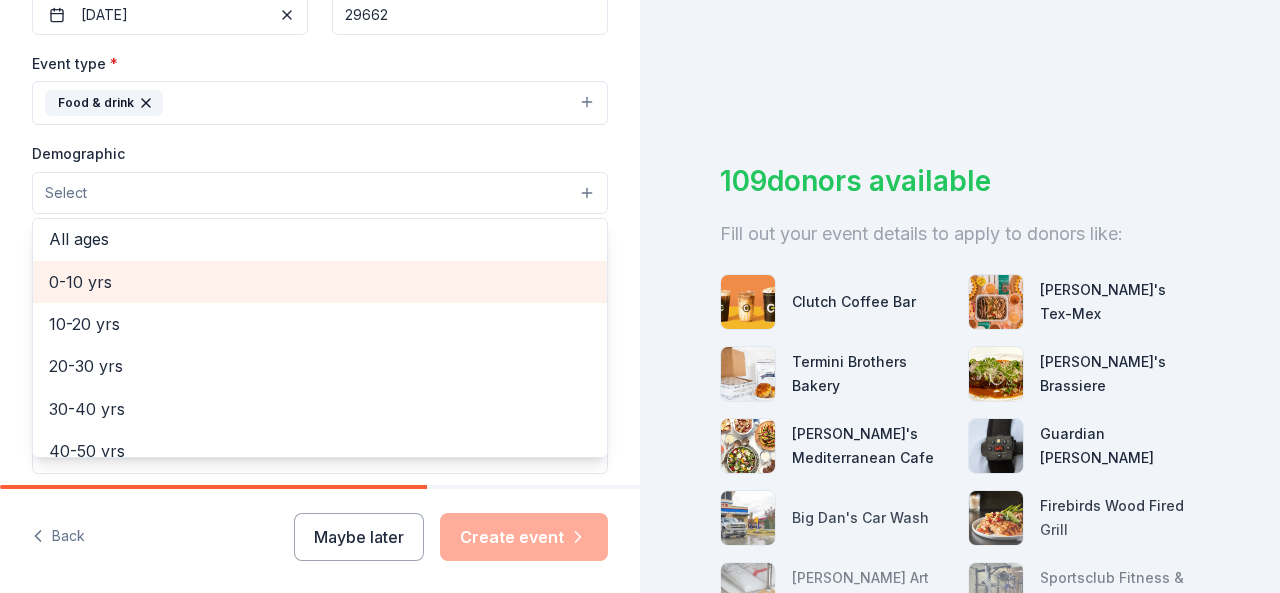 click on "0-10 yrs" at bounding box center [320, 282] 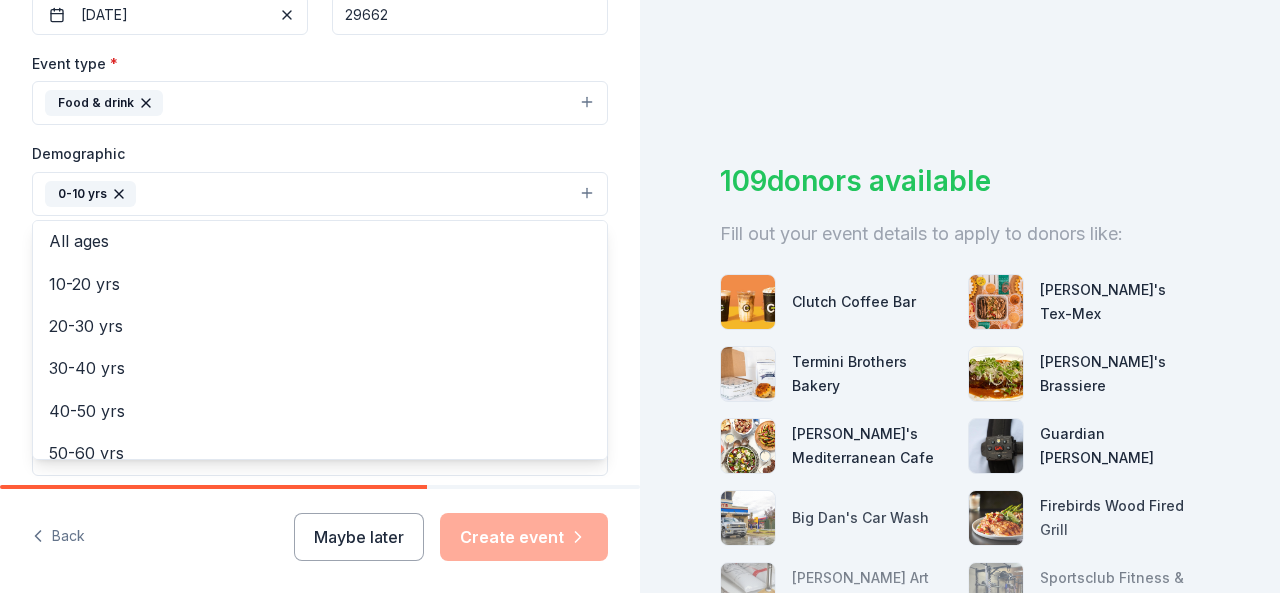 click on "Tell us about your event. We'll find in-kind donations you can apply for. Event name * Back to school snacks for kids 31 /100 Event website Attendance * Date * 08/15/2025 ZIP code * 29662 Event type * Food & drink Demographic 0-10 yrs All genders Mostly men Mostly women All ages 10-20 yrs 20-30 yrs 30-40 yrs 40-50 yrs 50-60 yrs 60-70 yrs 70-80 yrs 80+ yrs We use this information to help brands find events with their target demographic to sponsor their products. Mailing address Apt/unit Description What are you looking for? * Auction & raffle Meals Snacks Desserts Alcohol Beverages Send me reminders Email me reminders of donor application deadlines Recurring event" at bounding box center (320, 147) 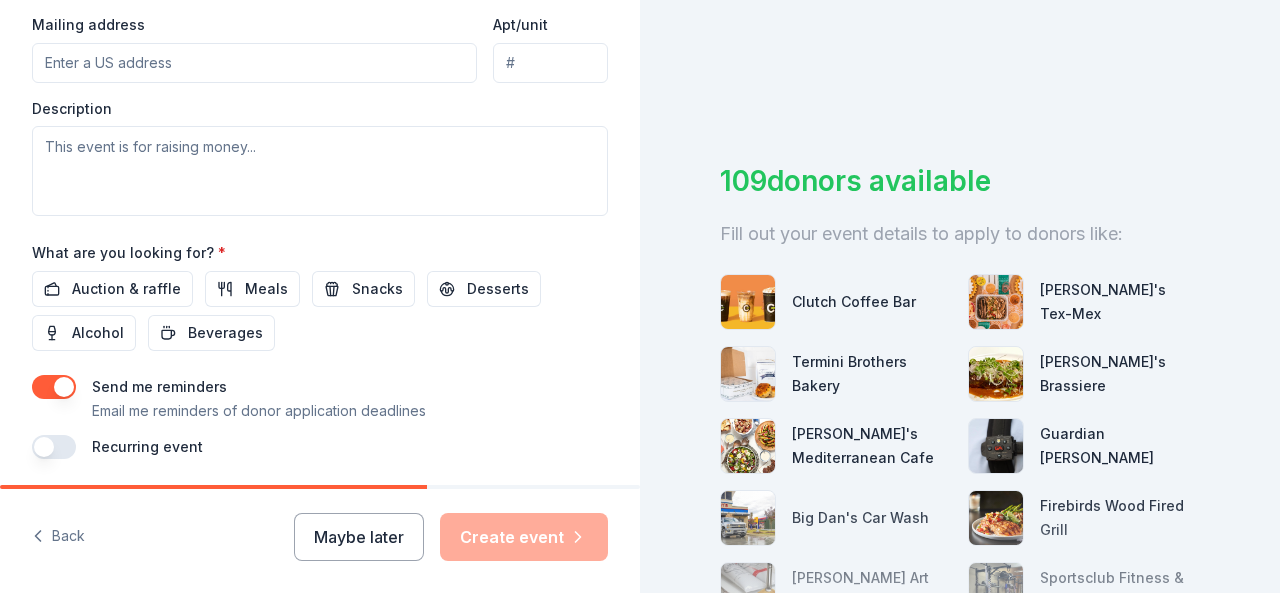 scroll, scrollTop: 782, scrollLeft: 0, axis: vertical 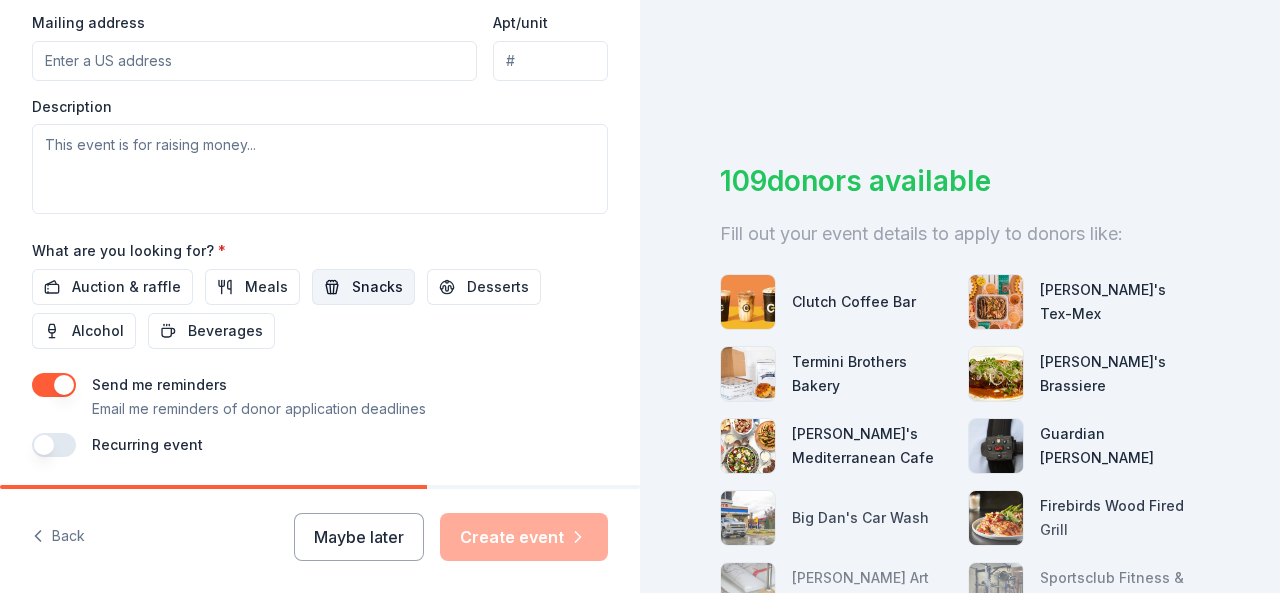 click on "Snacks" at bounding box center (377, 287) 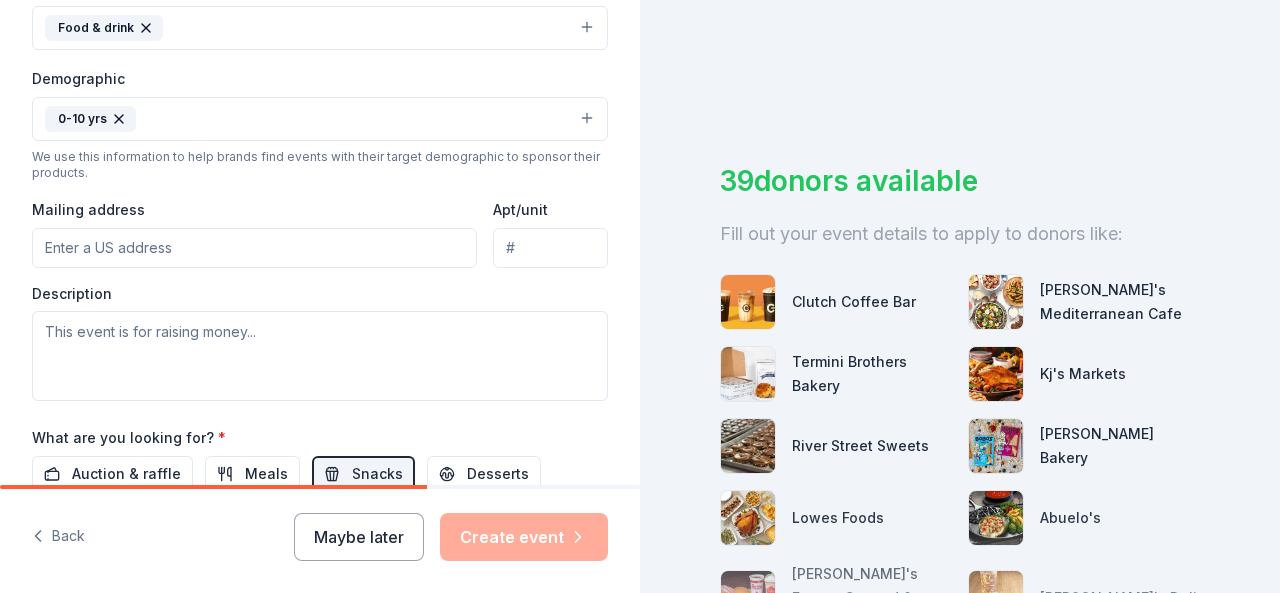 scroll, scrollTop: 589, scrollLeft: 0, axis: vertical 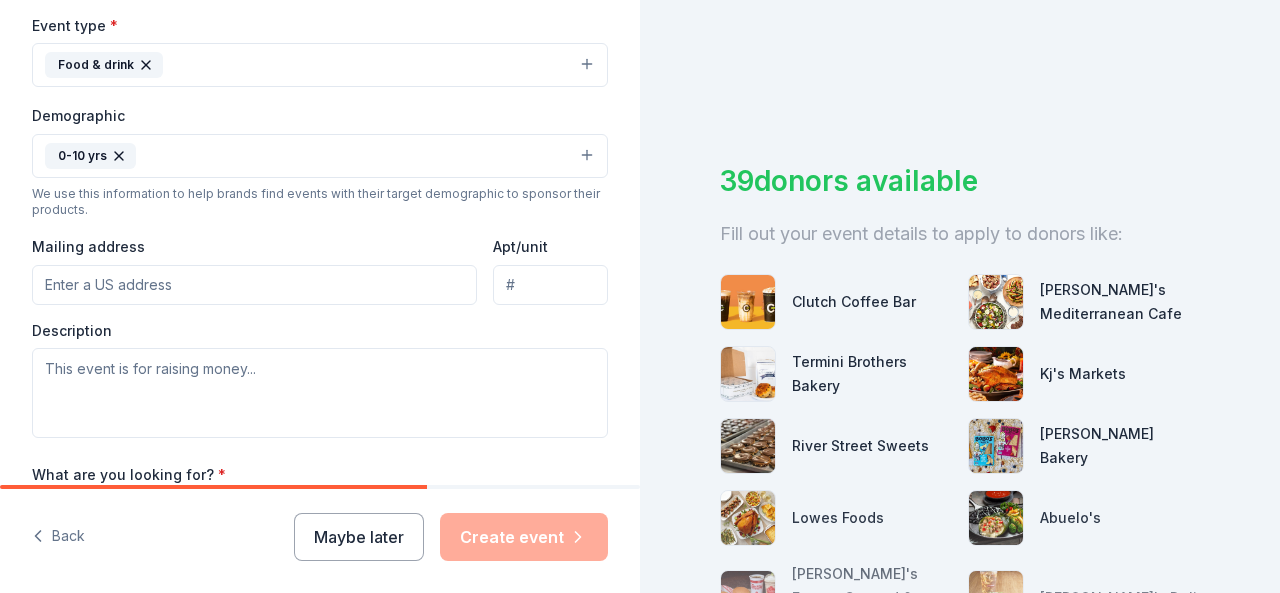 click on "Mailing address" at bounding box center [254, 285] 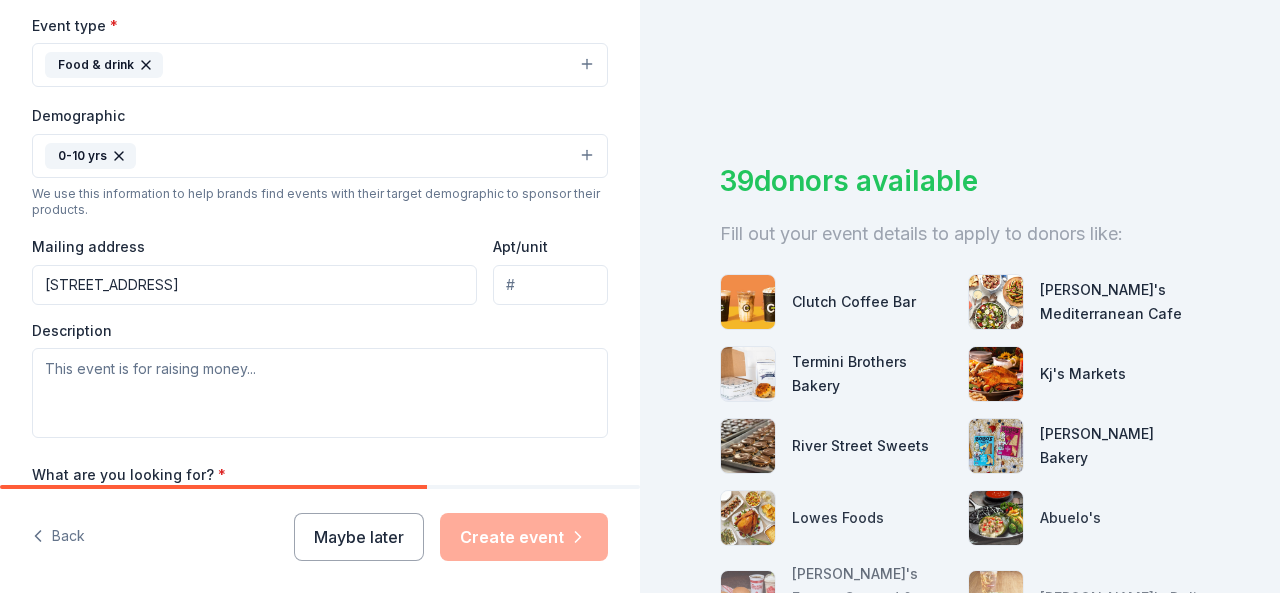 click on "Event type * Food & drink Demographic 0-10 yrs We use this information to help brands find events with their target demographic to sponsor their products. Mailing address 2423 Colebrook Dr Apt/unit Description" at bounding box center (320, 225) 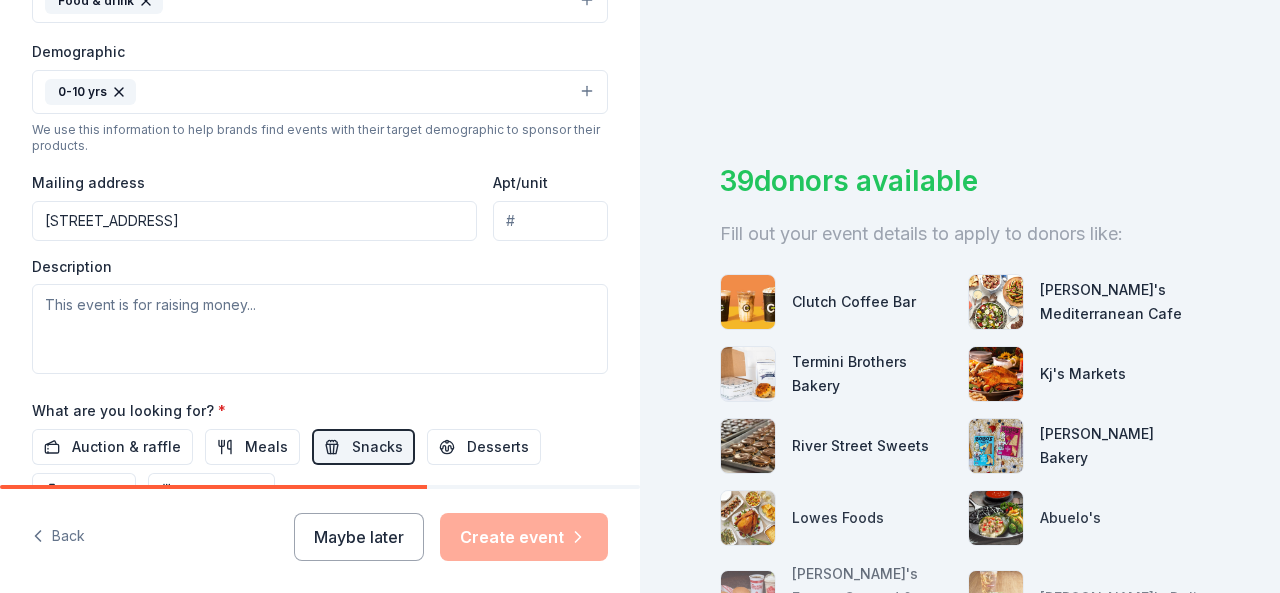 scroll, scrollTop: 615, scrollLeft: 0, axis: vertical 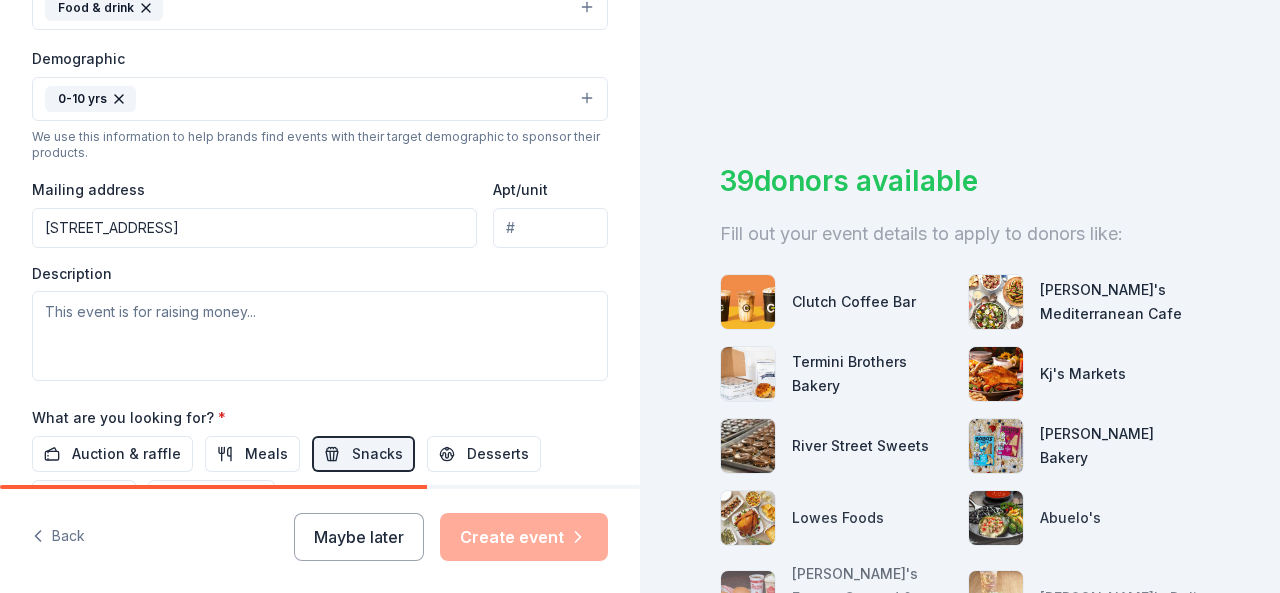 click on "2423 Colebrook Dr" at bounding box center [254, 228] 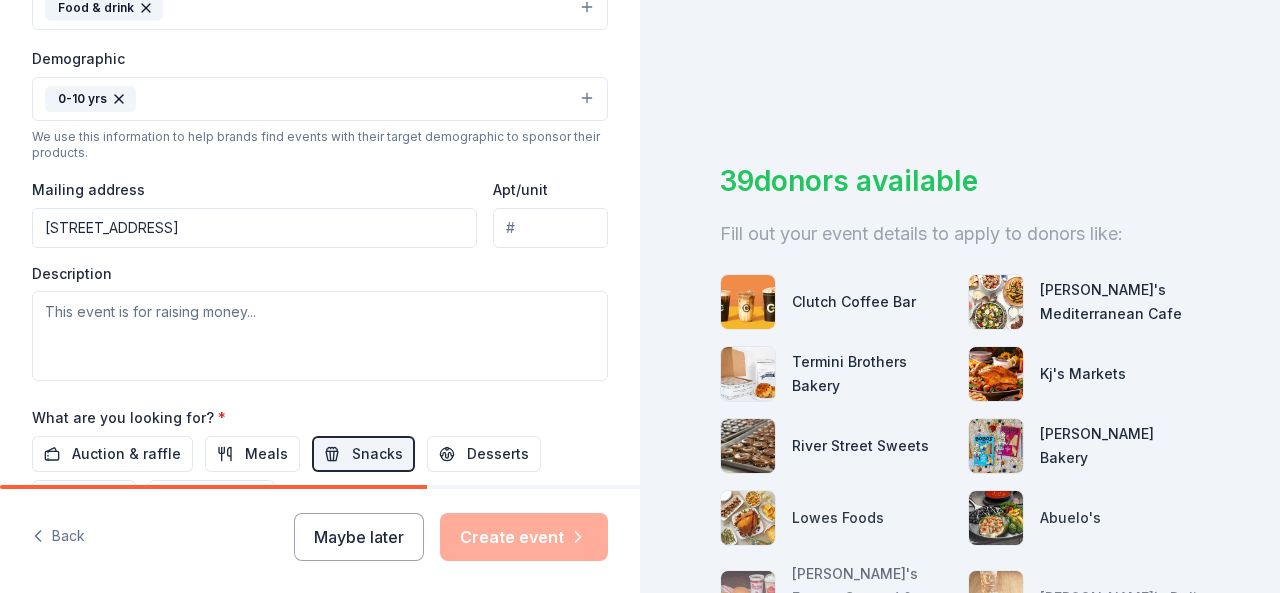click on "Tell us about your event. We'll find in-kind donations you can apply for. Event name * Back to school snacks for kids 31 /100 Event website Attendance * Date * 08/15/2025 ZIP code * 29662 Event type * Food & drink Demographic 0-10 yrs We use this information to help brands find events with their target demographic to sponsor their products. Mailing address 2423 Colebrook Dr Apt/unit Description What are you looking for? * Auction & raffle Meals Snacks Desserts Alcohol Beverages Send me reminders Email me reminders of donor application deadlines Recurring event" at bounding box center [320, 52] 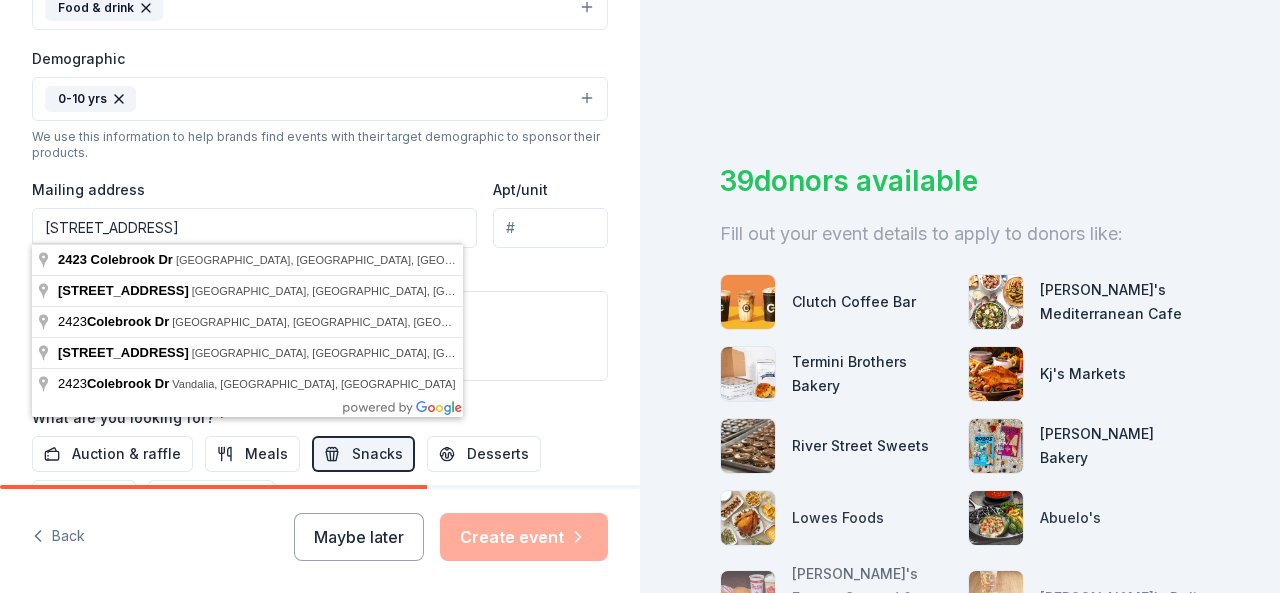 click on "2423 Colebrook Dr" at bounding box center [254, 228] 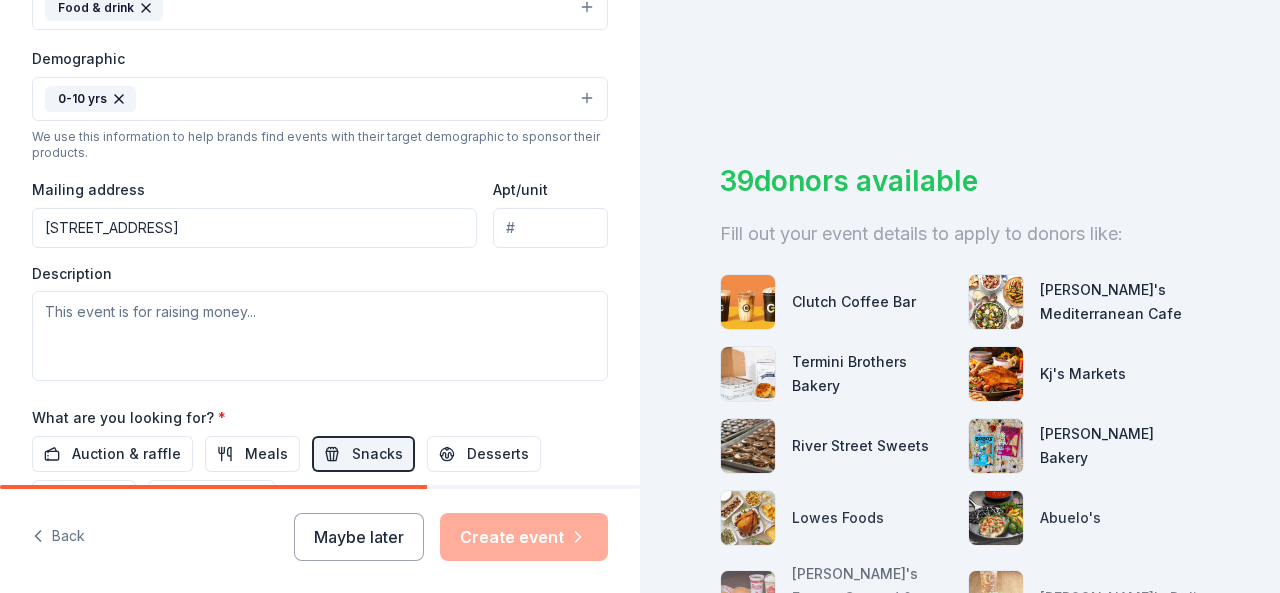 type on "2423 Colebrook Drive, Rock Hill, SC, 29732" 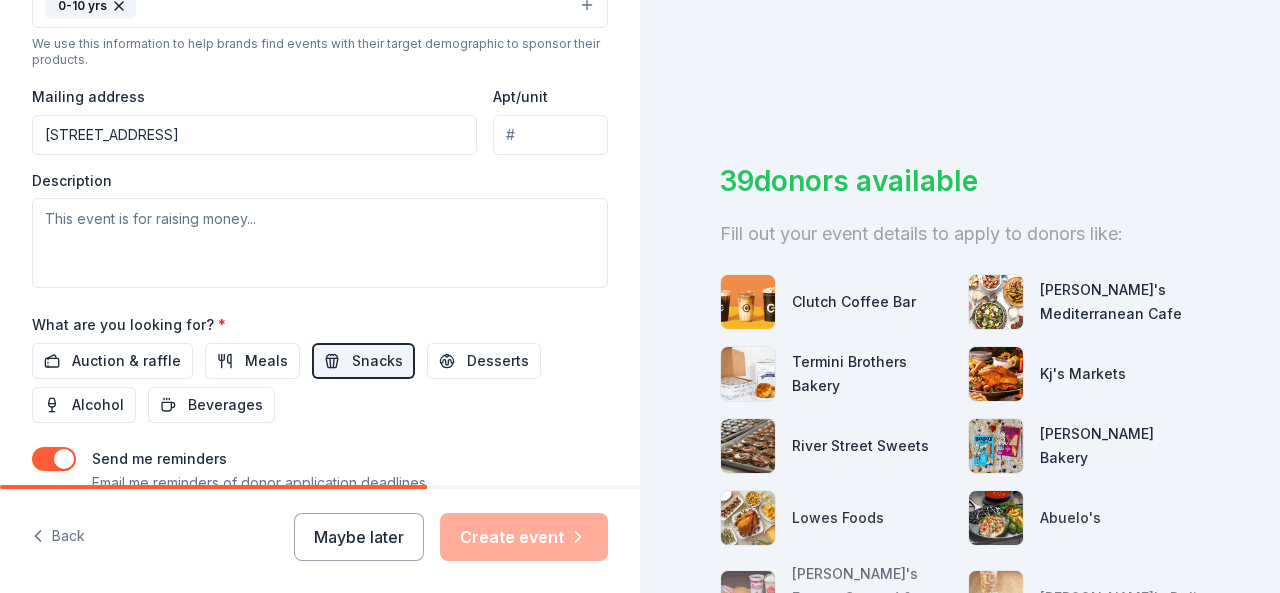 scroll, scrollTop: 709, scrollLeft: 0, axis: vertical 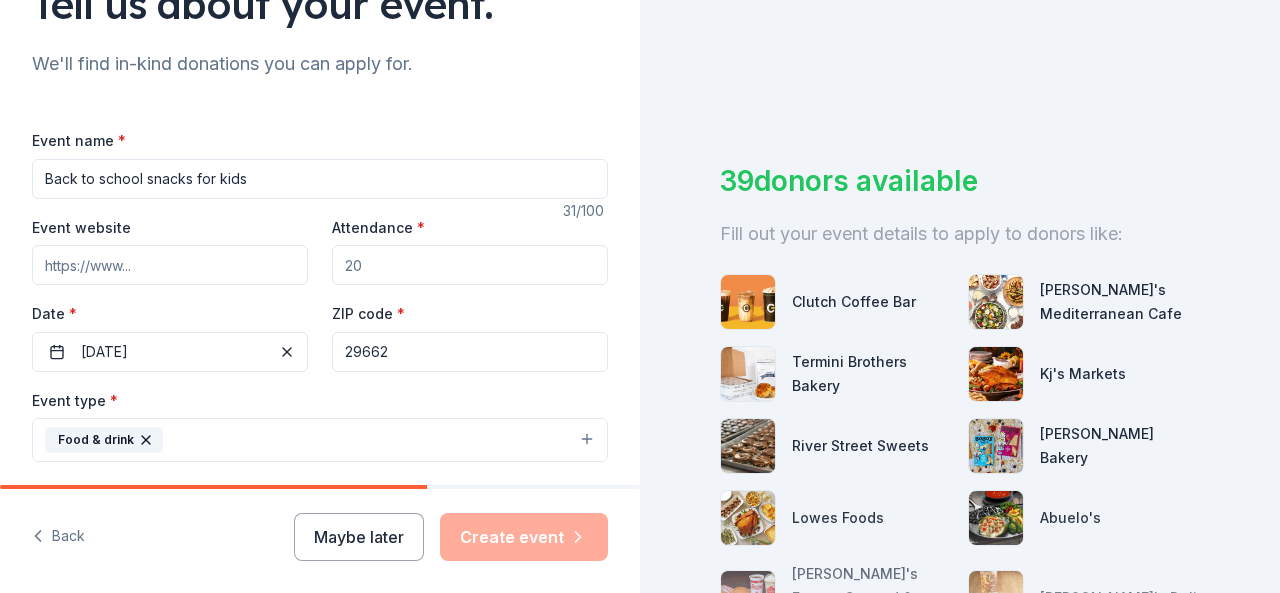click on "39  donors available Fill out your event details to apply to donors like: Clutch Coffee Bar Taziki's Mediterranean Cafe Termini Brothers Bakery Kj's Markets River Street Sweets Bobo's Bakery Lowes Foods Abuelo's  Freddy's Frozen Custard & Steakburgers Jason's Deli Gourmet Gift Baskets Old Chicago Pizza & Taproom" at bounding box center [960, 296] 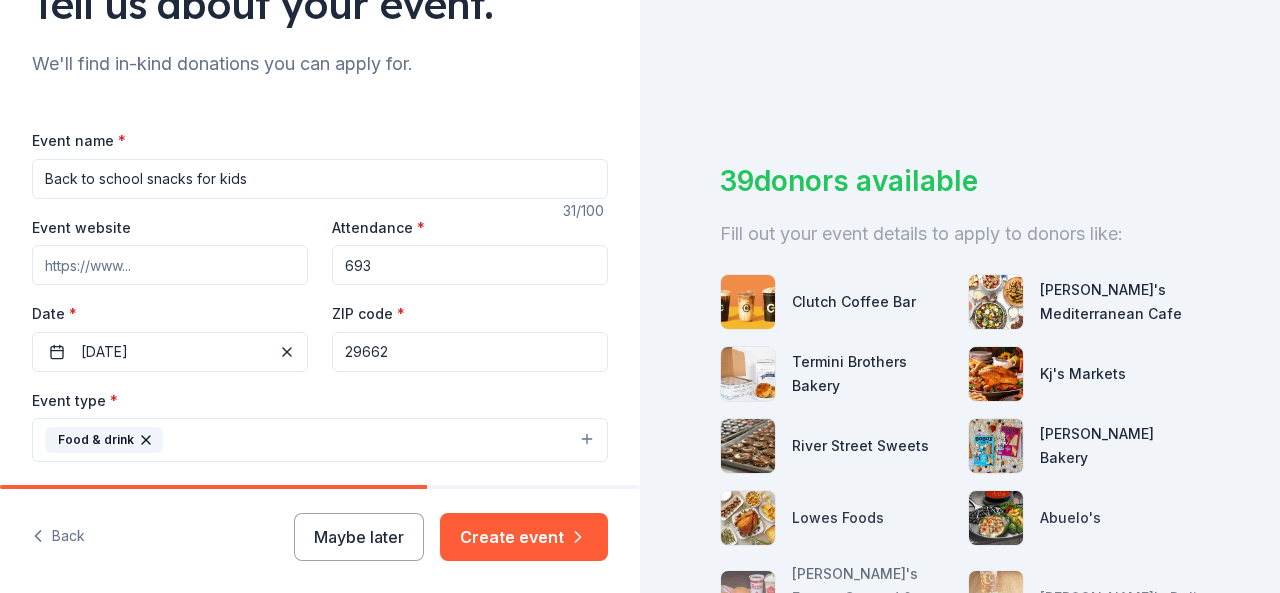 type on "693" 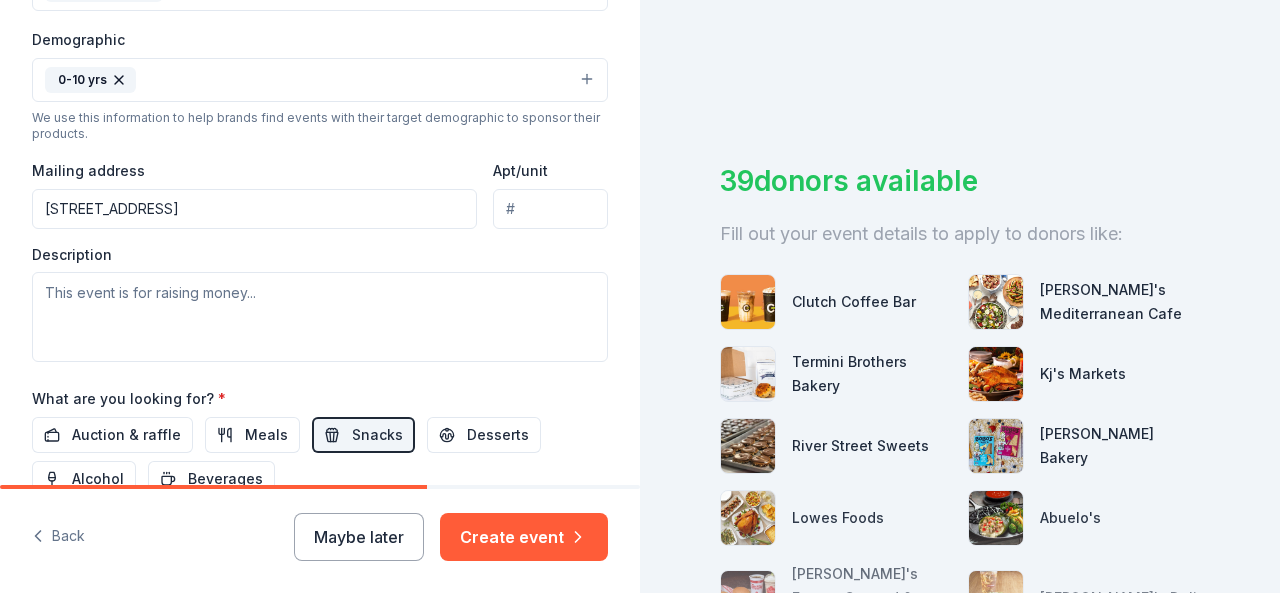 scroll, scrollTop: 636, scrollLeft: 0, axis: vertical 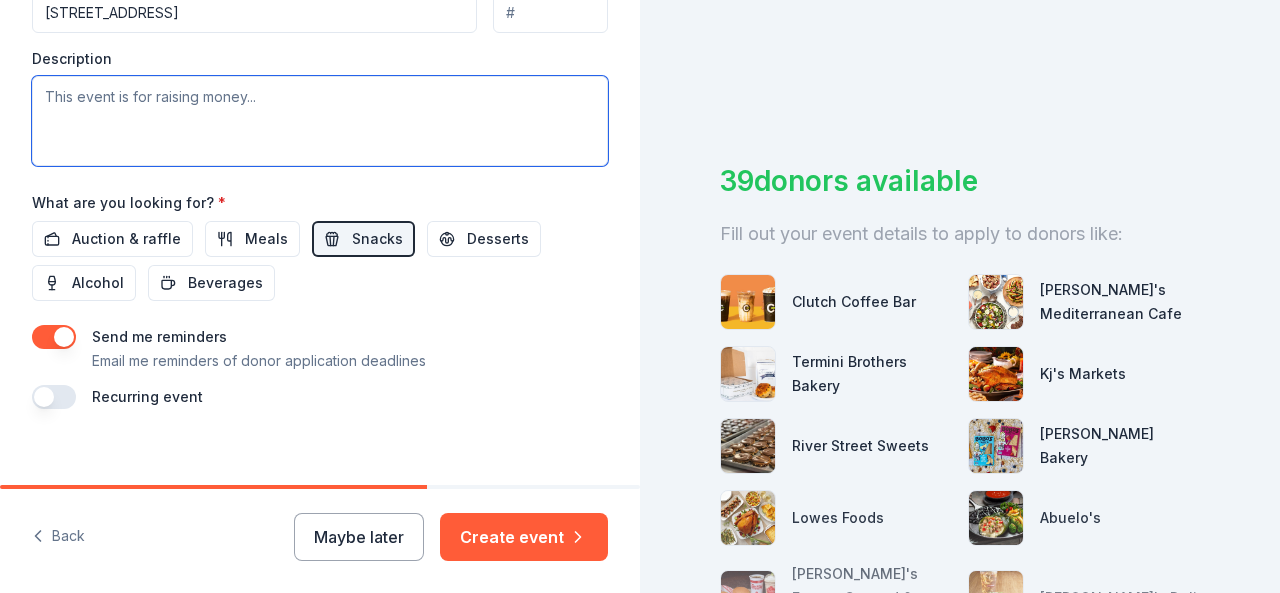 click at bounding box center (320, 121) 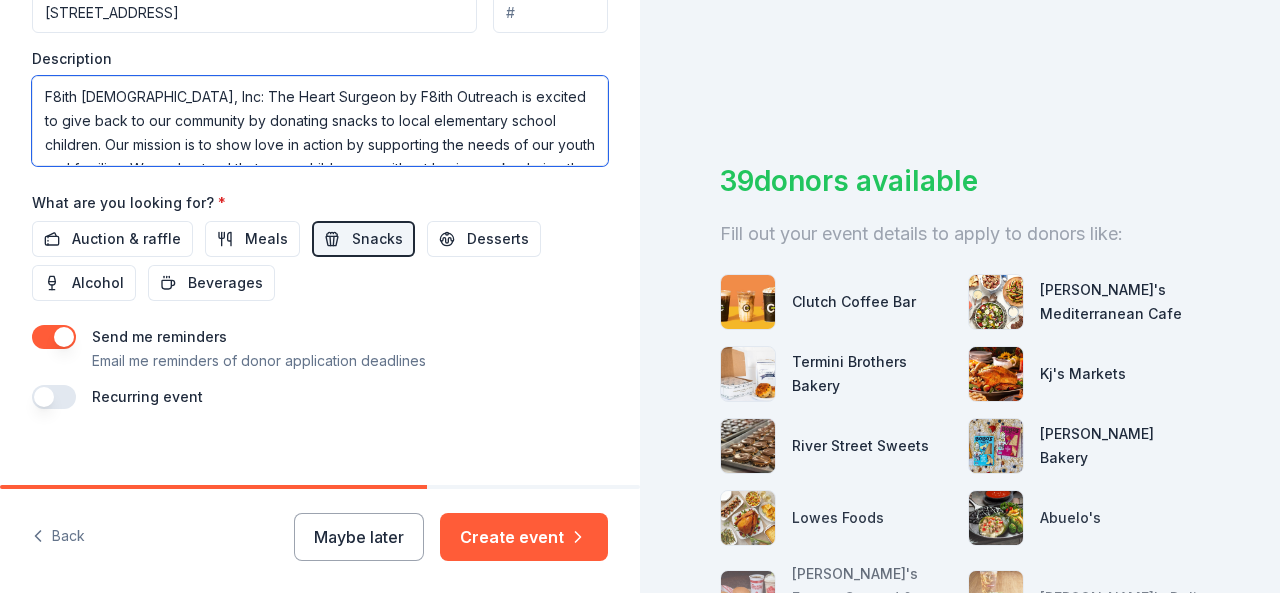 scroll, scrollTop: 60, scrollLeft: 0, axis: vertical 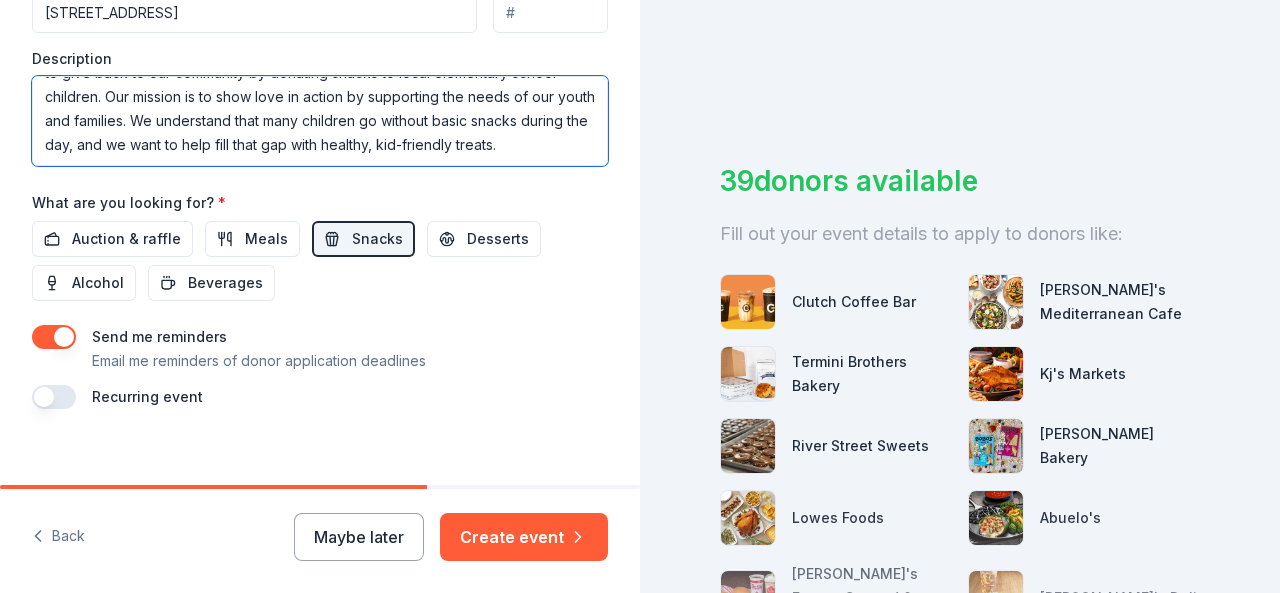 paste on "Many students come to school without enough to eat, and sometimes a small snack can make a big difference in a child's ability to focus, learn, and feel encouraged. That’s why we are launching a Snack Donation Initiative to provide individually wrapped, kid-friendly, and nutritious snacks for teachers and school staff to distribute as needed throughout the day." 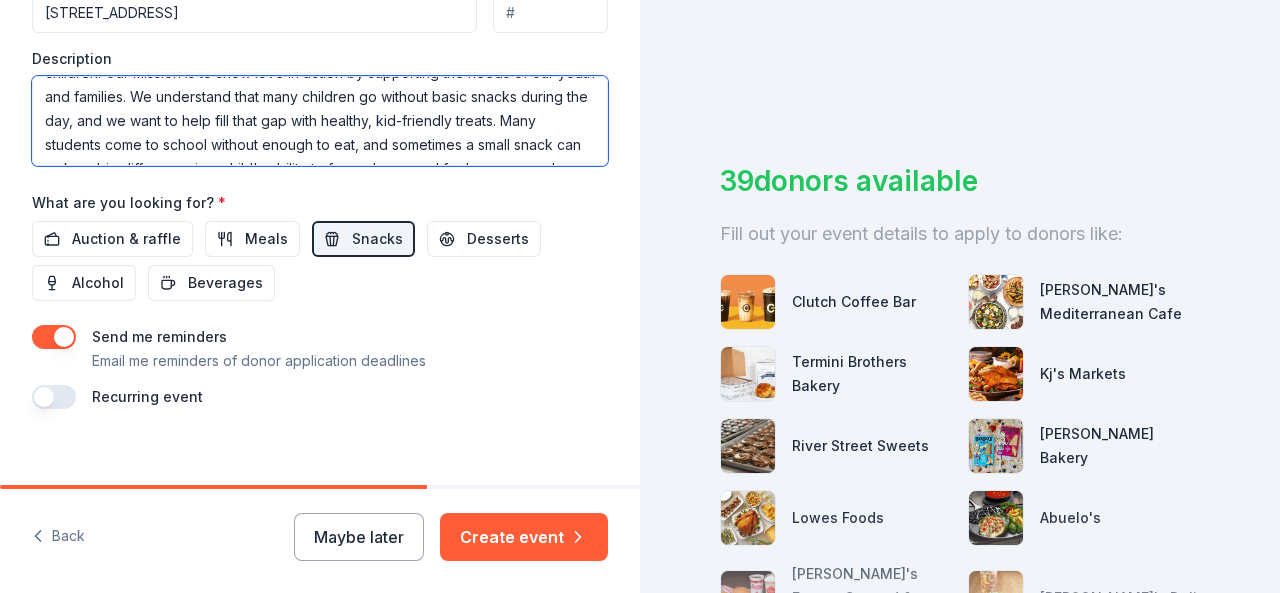 scroll, scrollTop: 156, scrollLeft: 0, axis: vertical 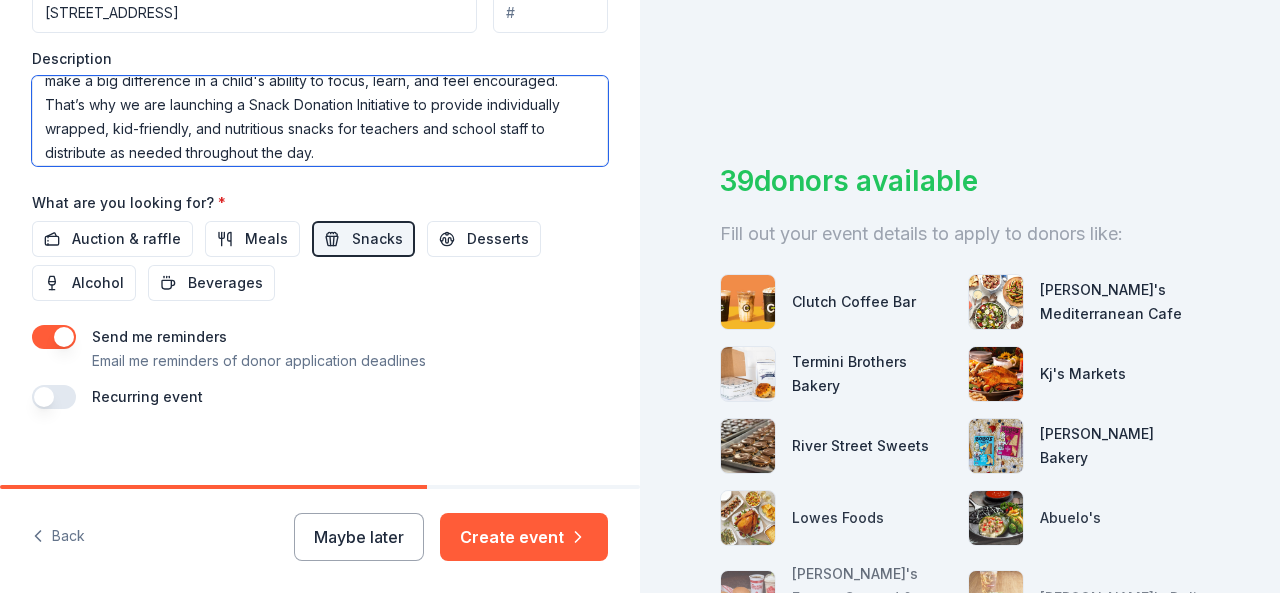 click on "F8ith City Church, Inc: The Heart Surgeon by F8ith Outreach is excited to give back to our community by donating snacks to local elementary school children. Our mission is to show love in action by supporting the needs of our youth and families. We understand that many children go without basic snacks during the day, and we want to help fill that gap with healthy, kid-friendly treats. Many students come to school without enough to eat, and sometimes a small snack can make a big difference in a child's ability to focus, learn, and feel encouraged. That’s why we are launching a Snack Donation Initiative to provide individually wrapped, kid-friendly, and nutritious snacks for teachers and school staff to distribute as needed throughout the day." at bounding box center (320, 121) 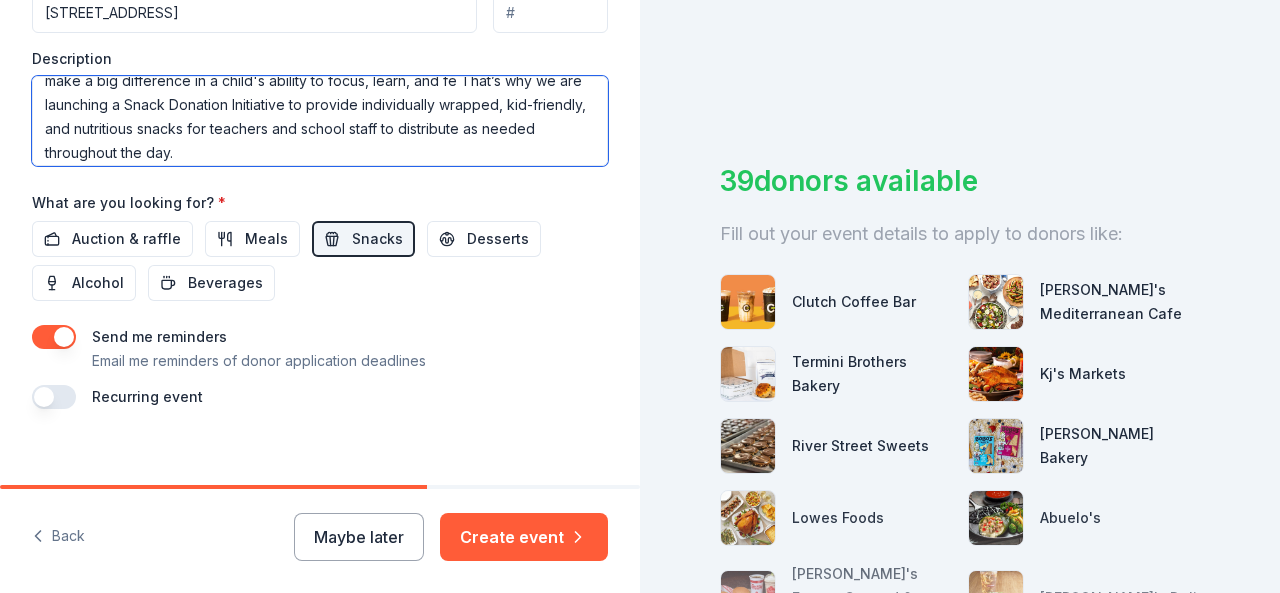 scroll, scrollTop: 155, scrollLeft: 0, axis: vertical 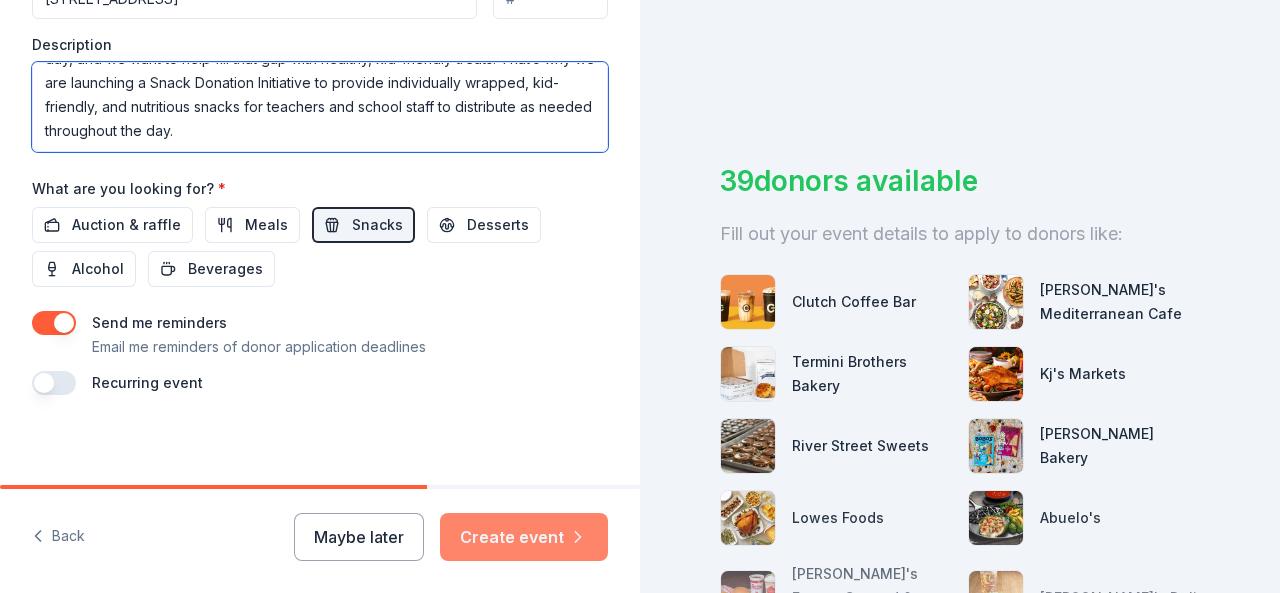 type on "F8ith [DEMOGRAPHIC_DATA], Inc: The Heart Surgeon by F8ith Outreach is excited to give back to our community by donating snacks to local elementary school children. Our mission is to show love in action by supporting the needs of our youth and families. We understand that many children go without basic snacks during the day, and we want to help fill that gap with healthy, kid-friendly treats. That’s why we are launching a Snack Donation Initiative to provide individually wrapped, kid-friendly, and nutritious snacks for teachers and school staff to distribute as needed throughout the day." 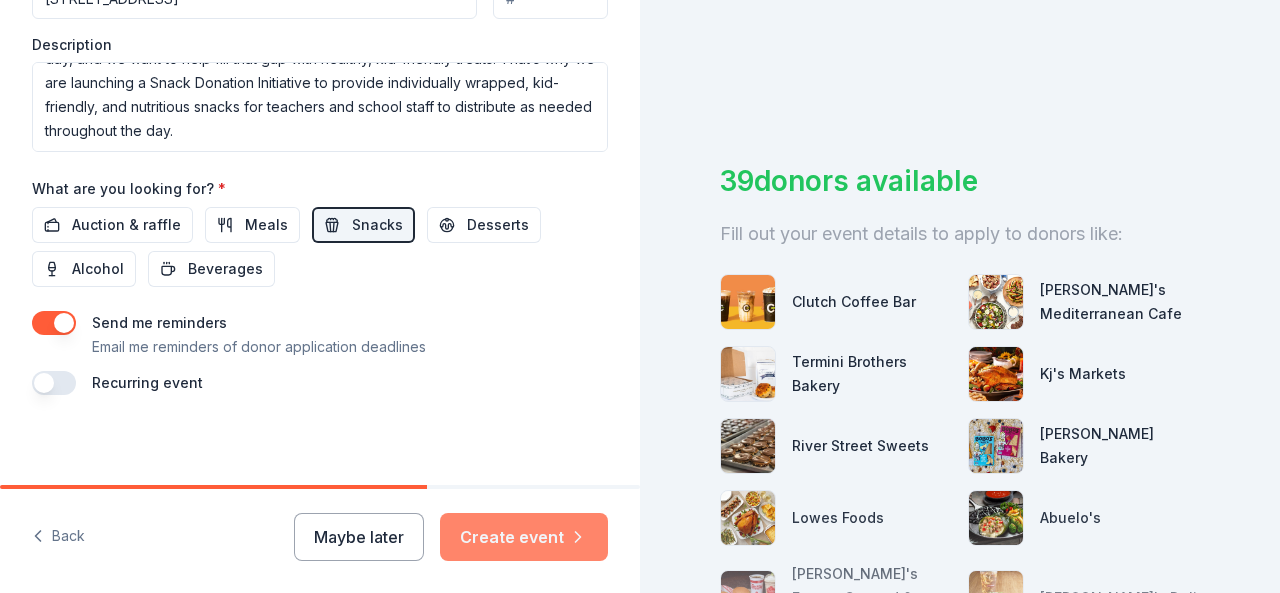 click on "Create event" at bounding box center (524, 537) 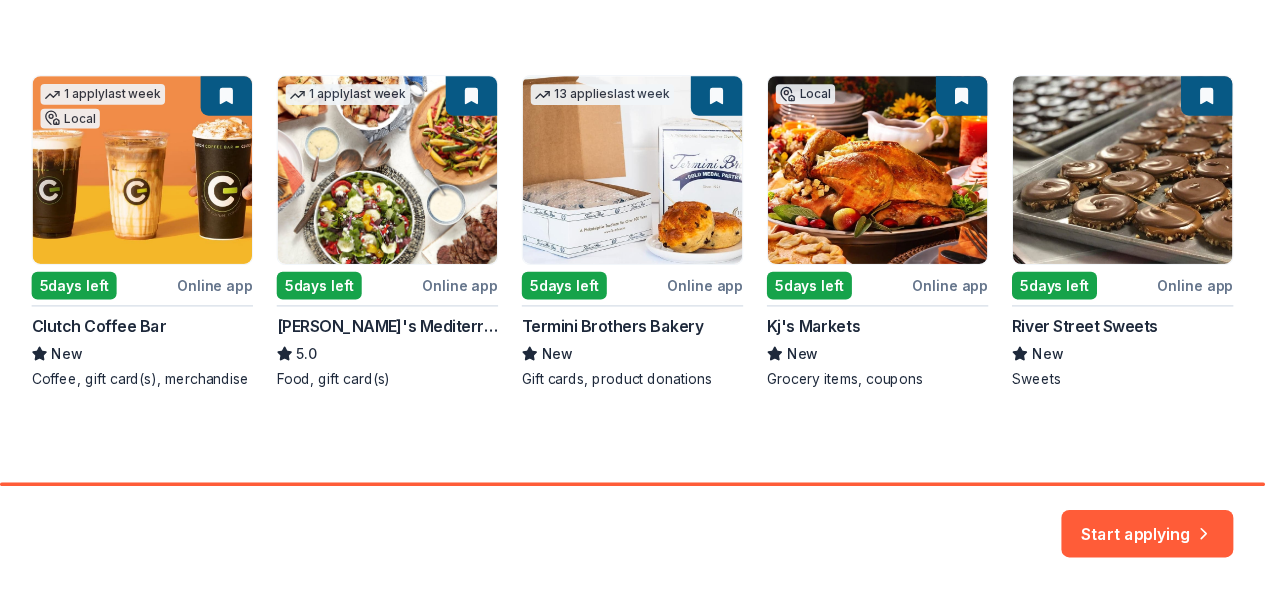 scroll, scrollTop: 335, scrollLeft: 0, axis: vertical 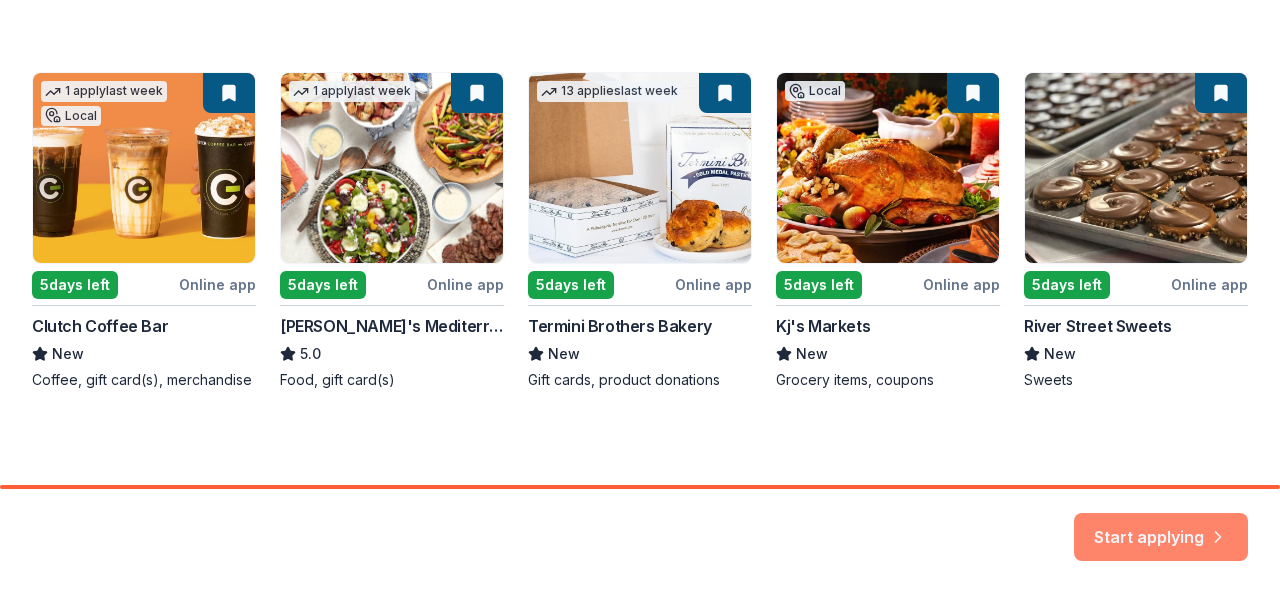click on "Start applying" at bounding box center [1161, 525] 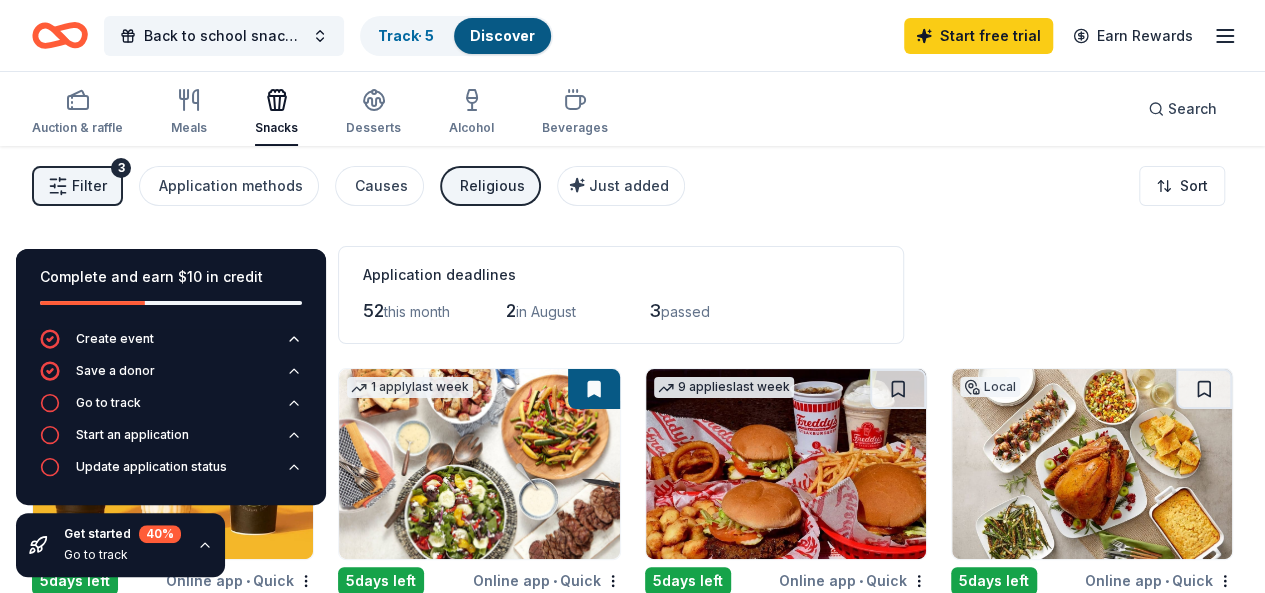 click on "52  this month 2  in August 3  passed" at bounding box center (621, 311) 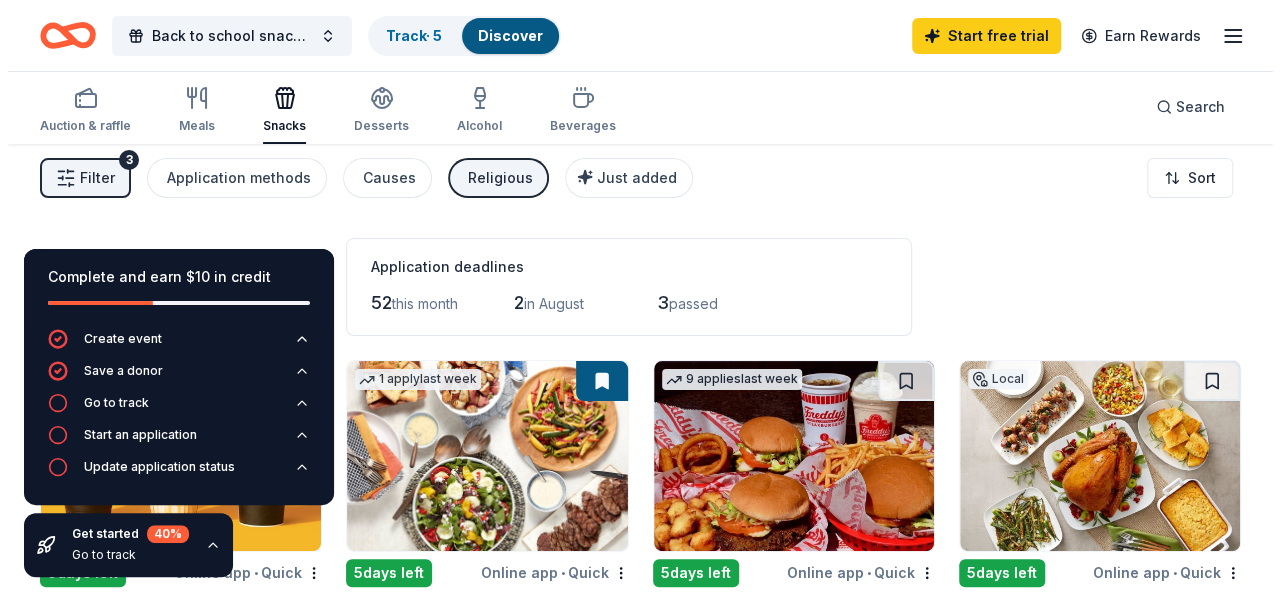 scroll, scrollTop: 0, scrollLeft: 0, axis: both 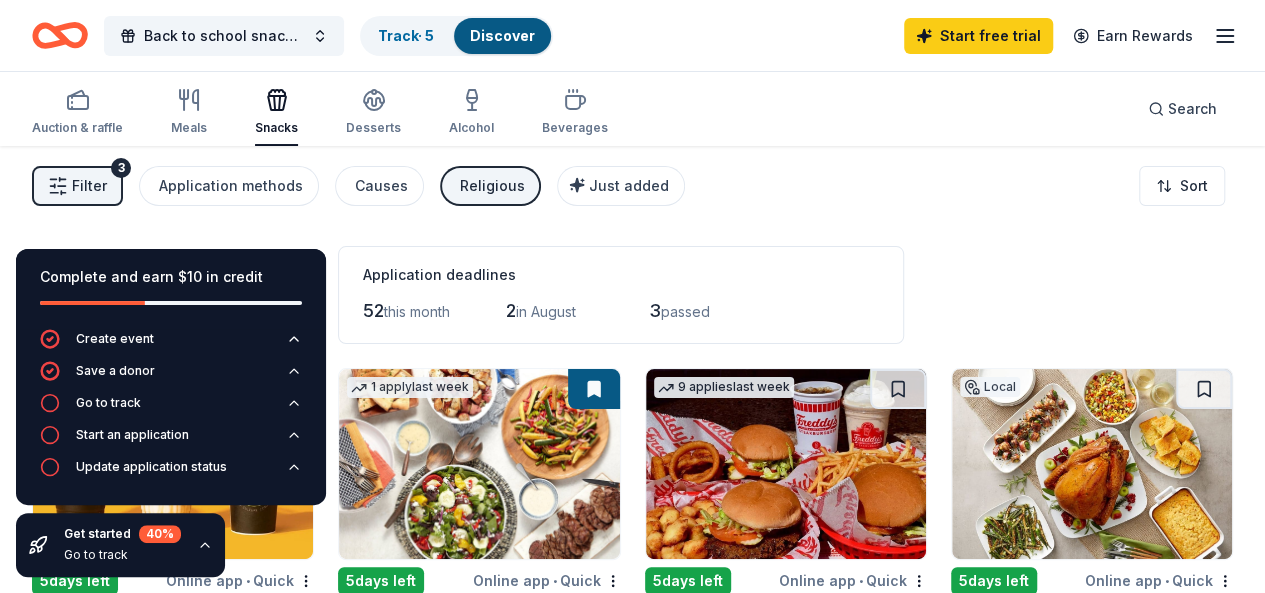 click on "Filter" at bounding box center (89, 186) 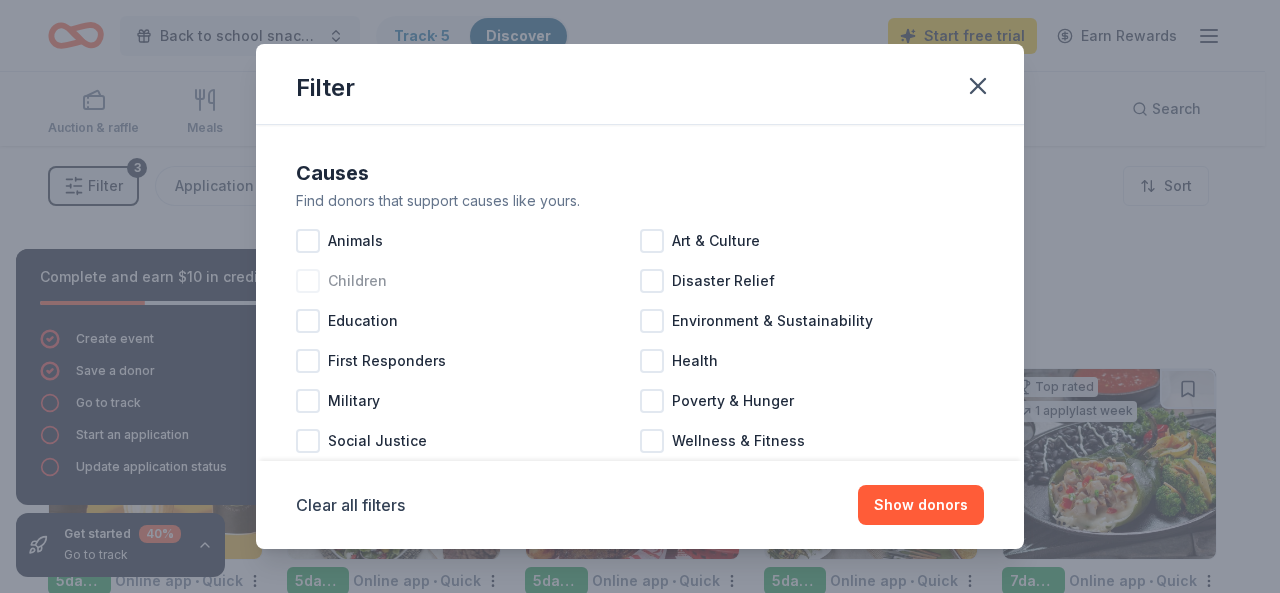 click on "Children" at bounding box center (357, 281) 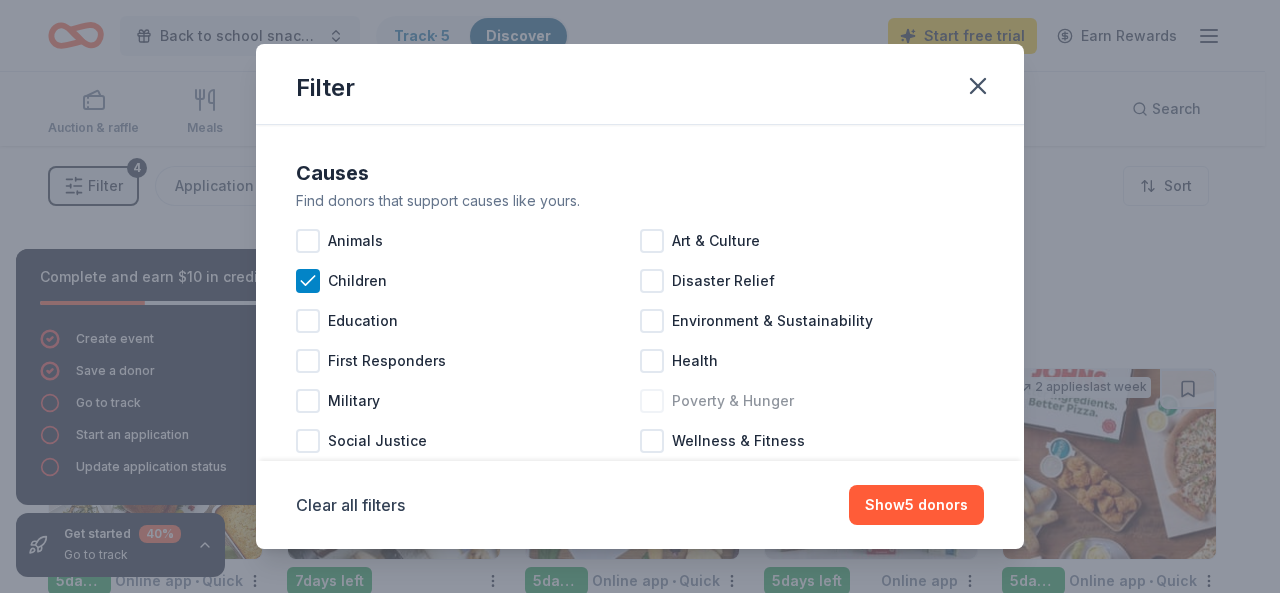 click at bounding box center [652, 401] 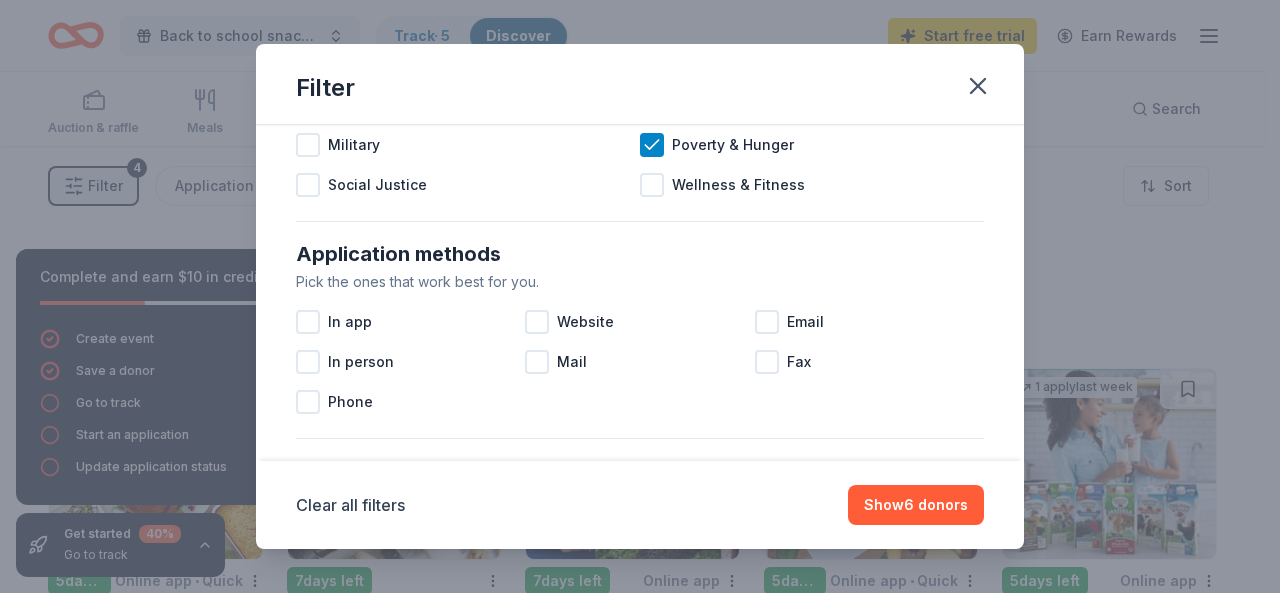 scroll, scrollTop: 280, scrollLeft: 0, axis: vertical 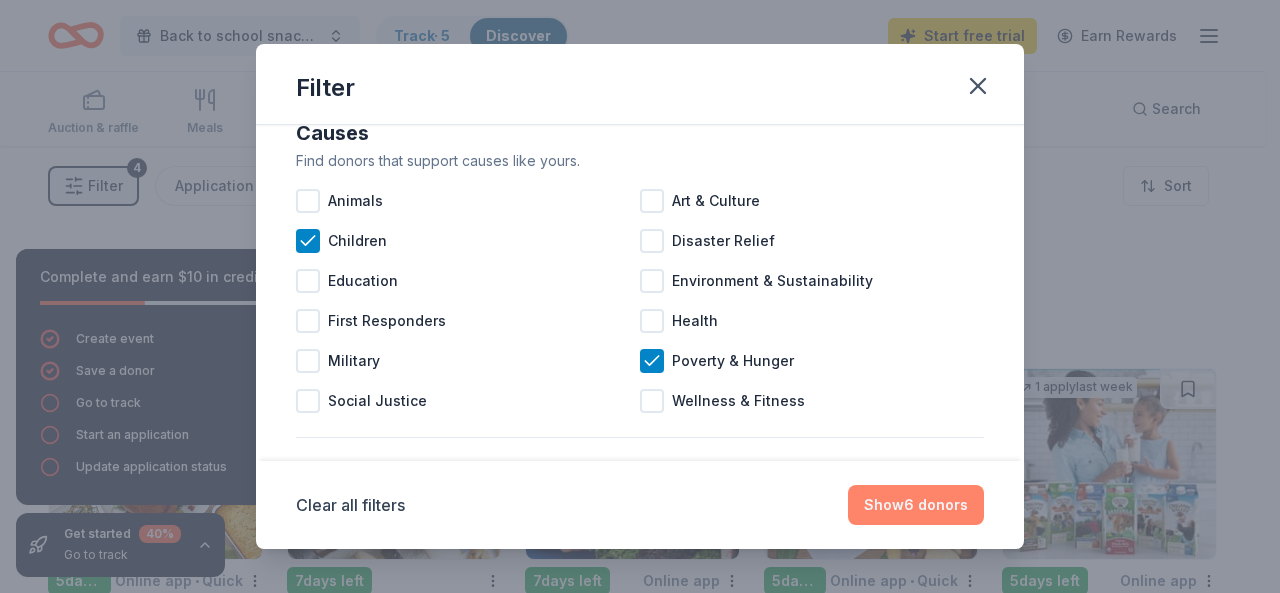 click on "Show  6   donors" at bounding box center (916, 505) 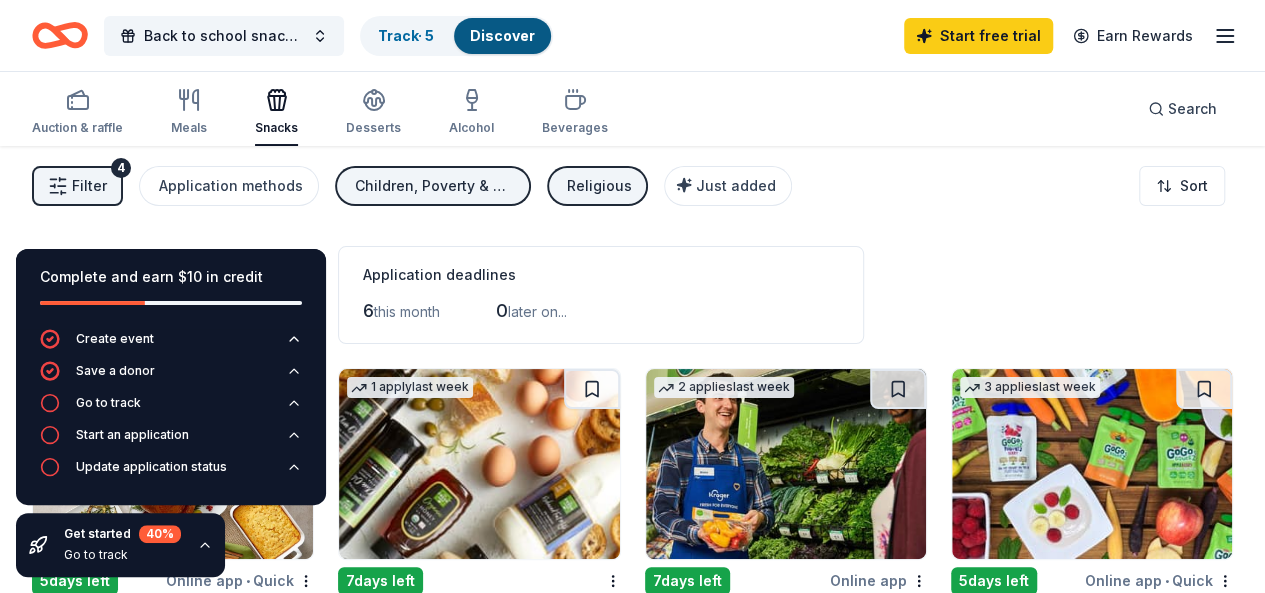 scroll, scrollTop: 0, scrollLeft: 0, axis: both 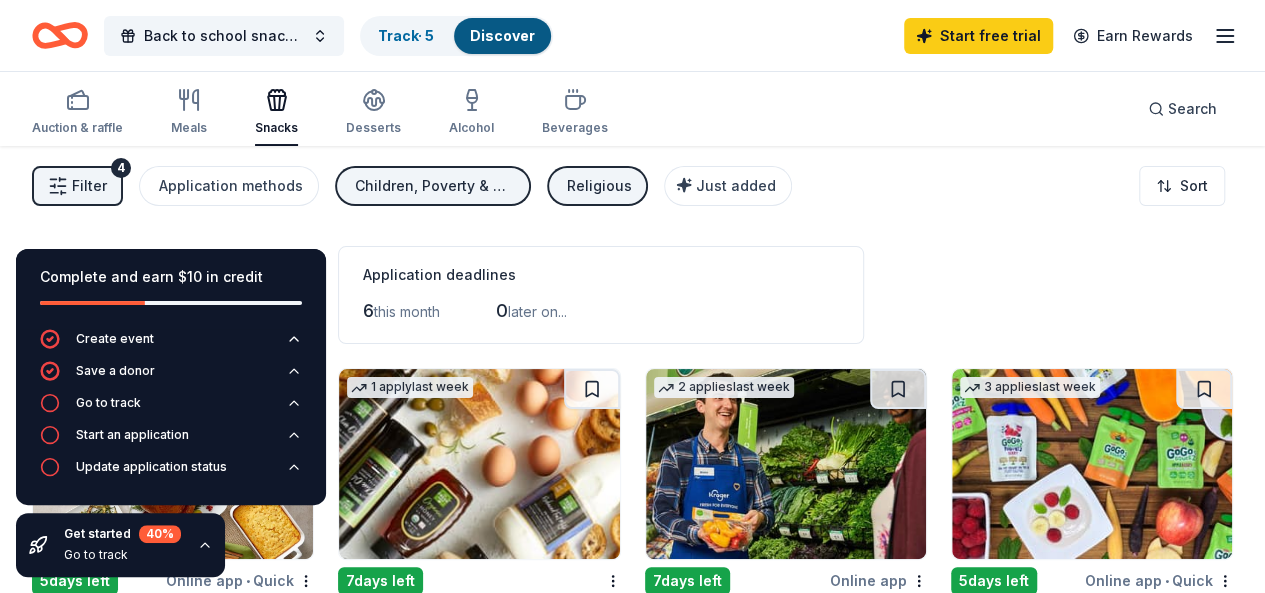 type 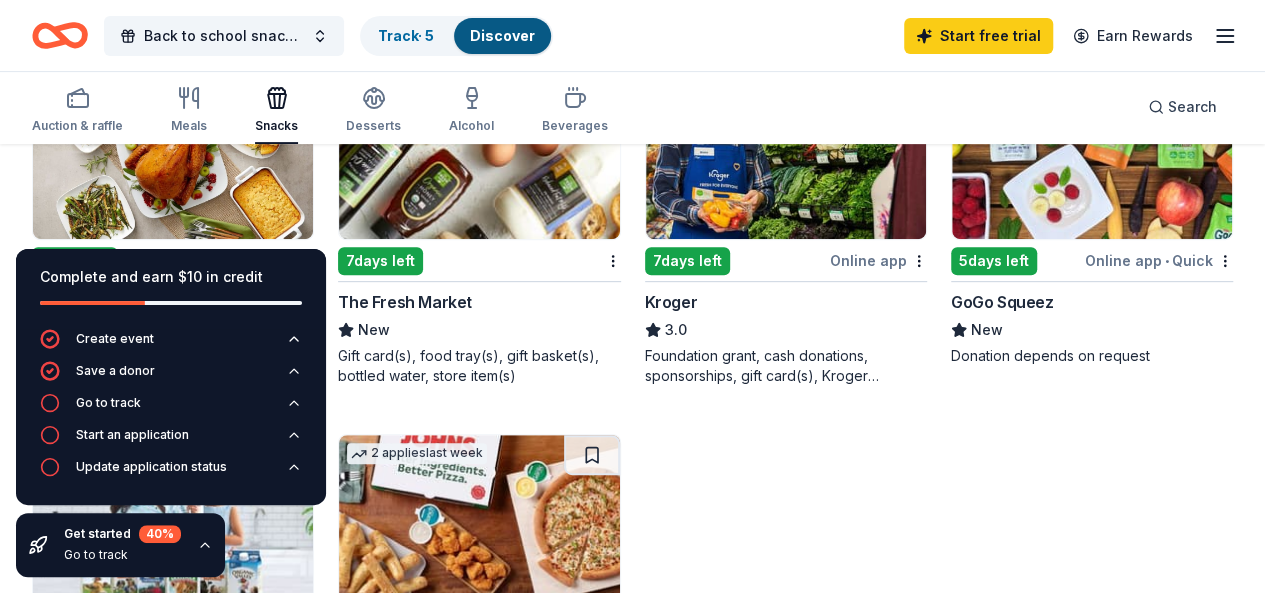 scroll, scrollTop: 280, scrollLeft: 0, axis: vertical 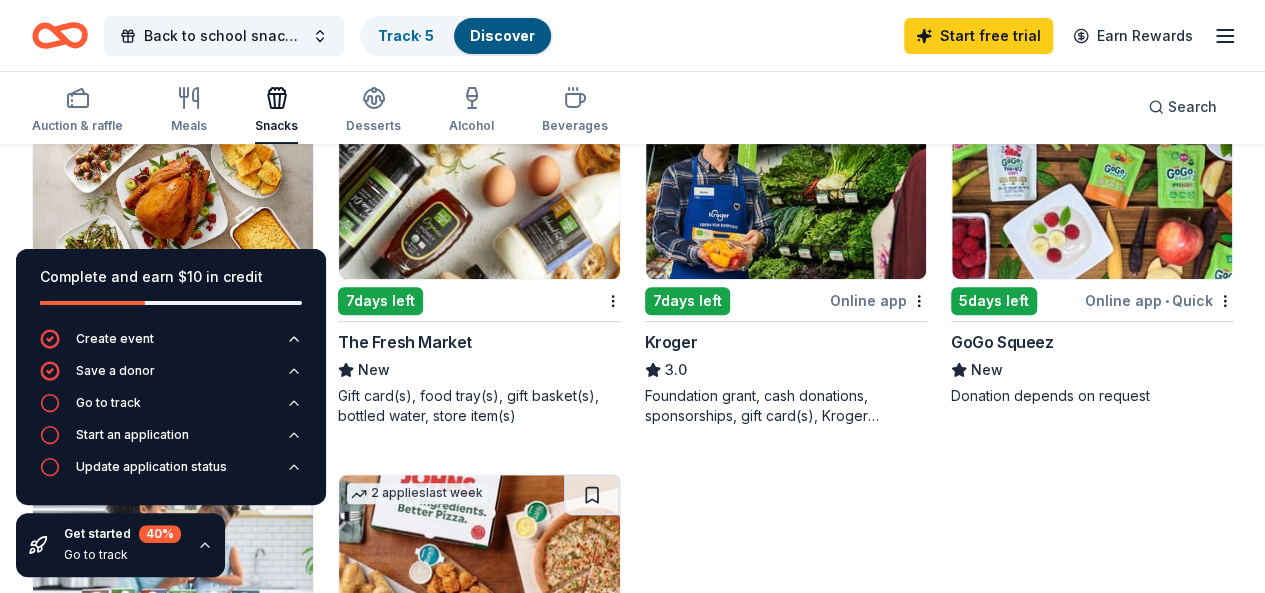 click on "Online app" at bounding box center [878, 300] 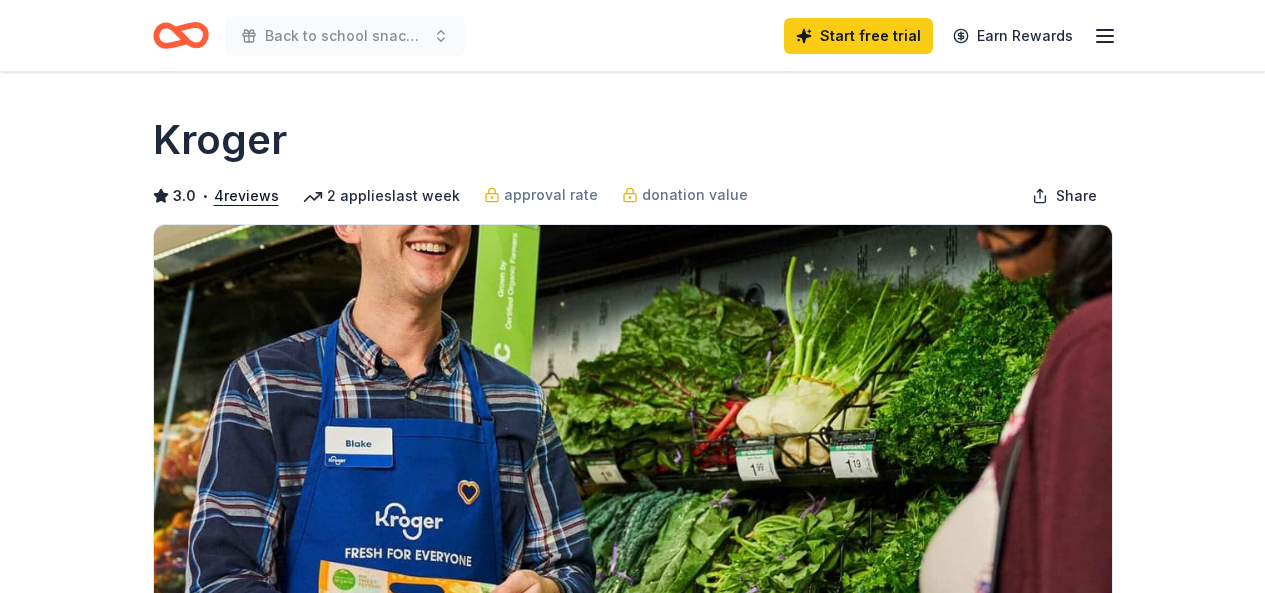 scroll, scrollTop: 0, scrollLeft: 0, axis: both 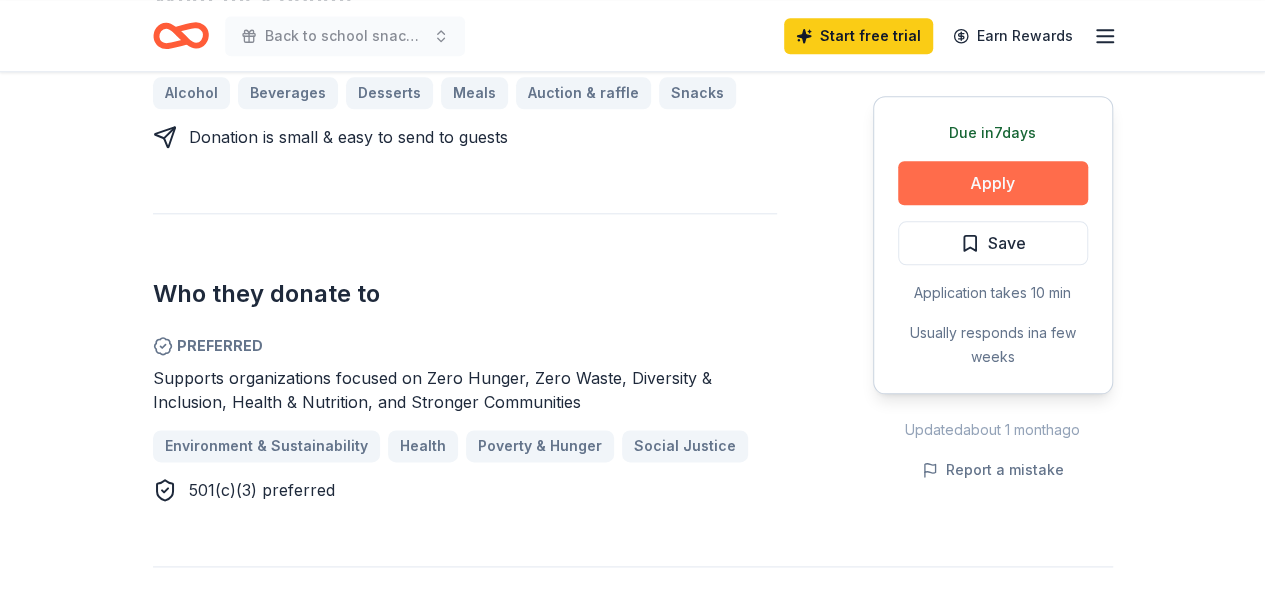 click on "Apply" at bounding box center [993, 183] 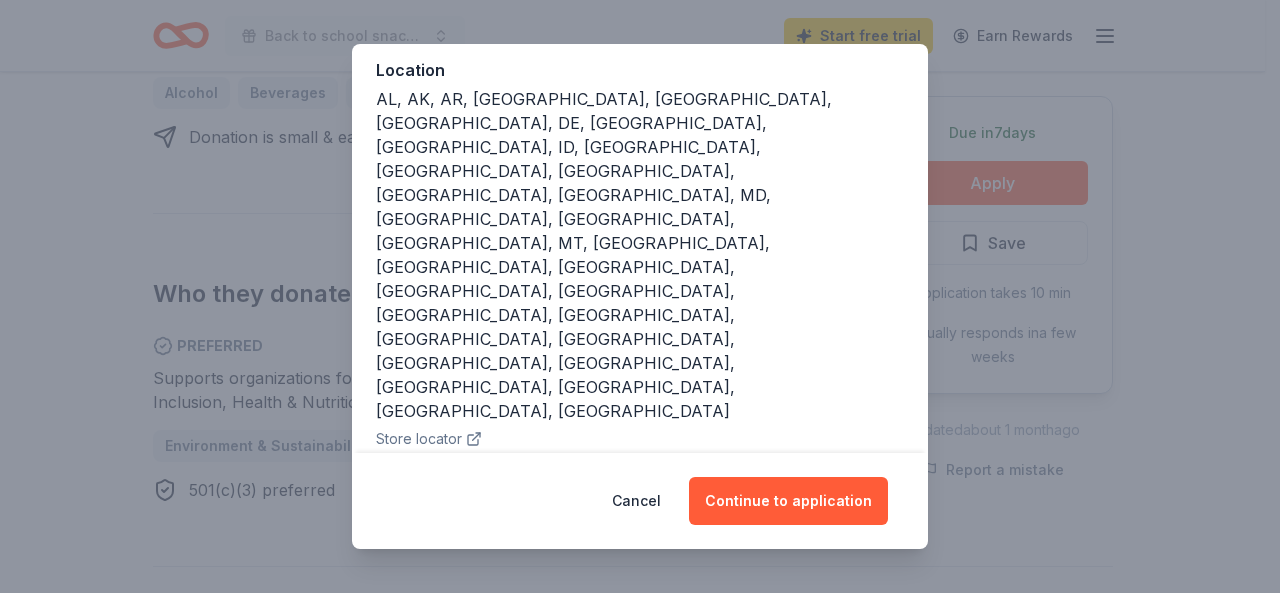 scroll, scrollTop: 229, scrollLeft: 0, axis: vertical 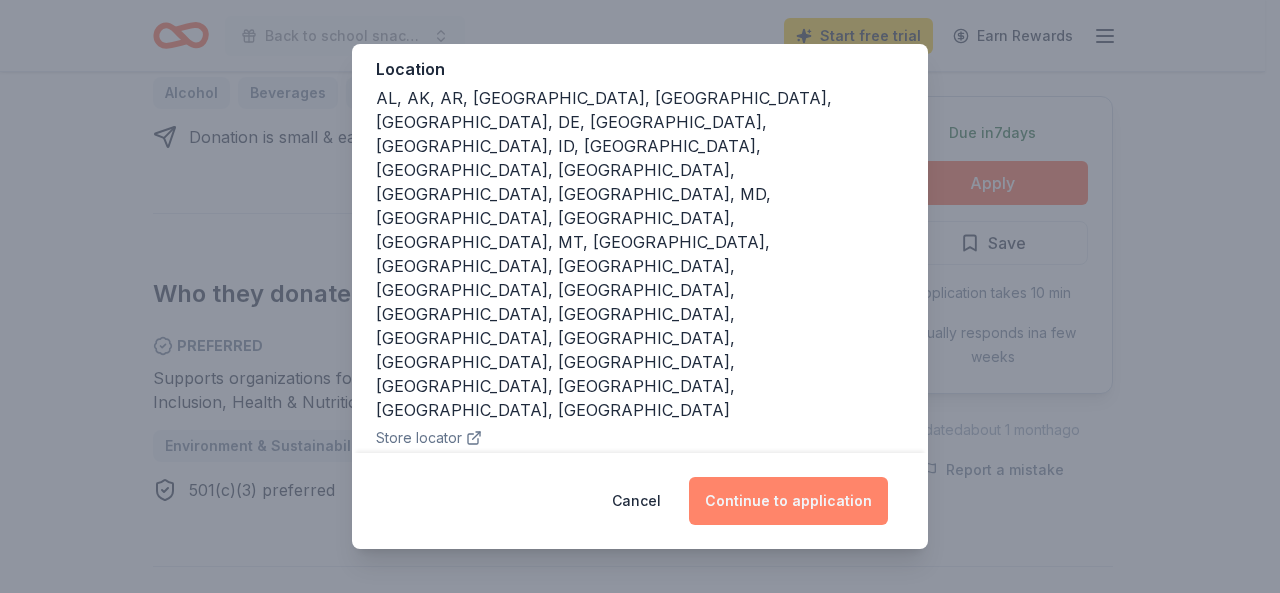 click on "Continue to application" at bounding box center (788, 501) 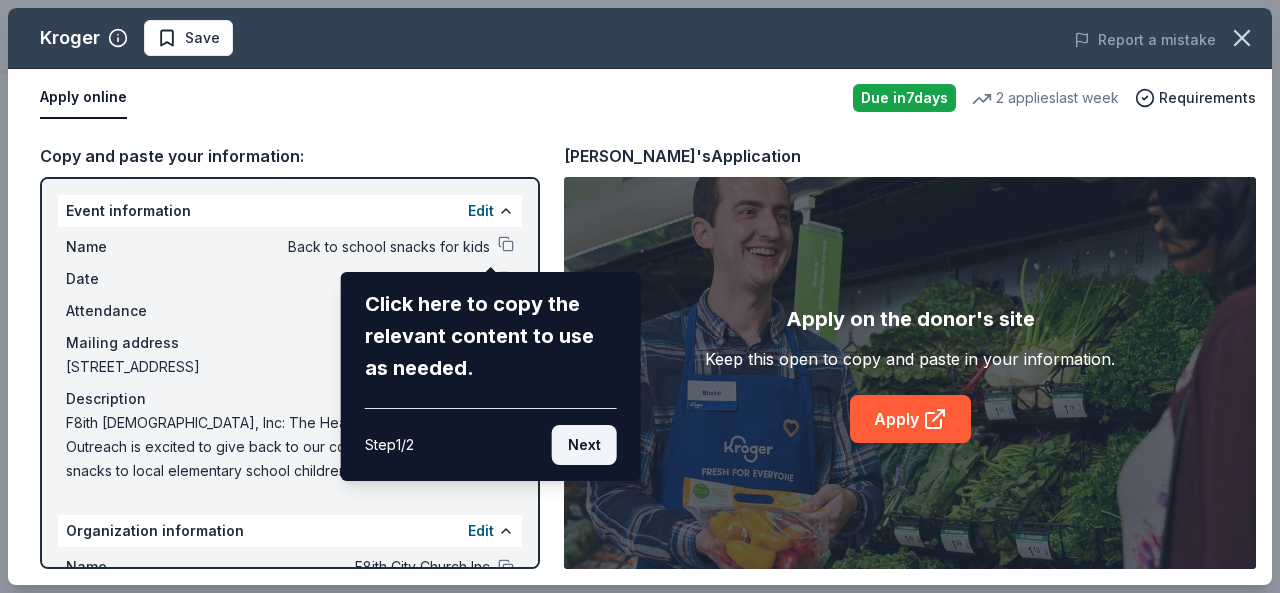click on "Next" at bounding box center [584, 445] 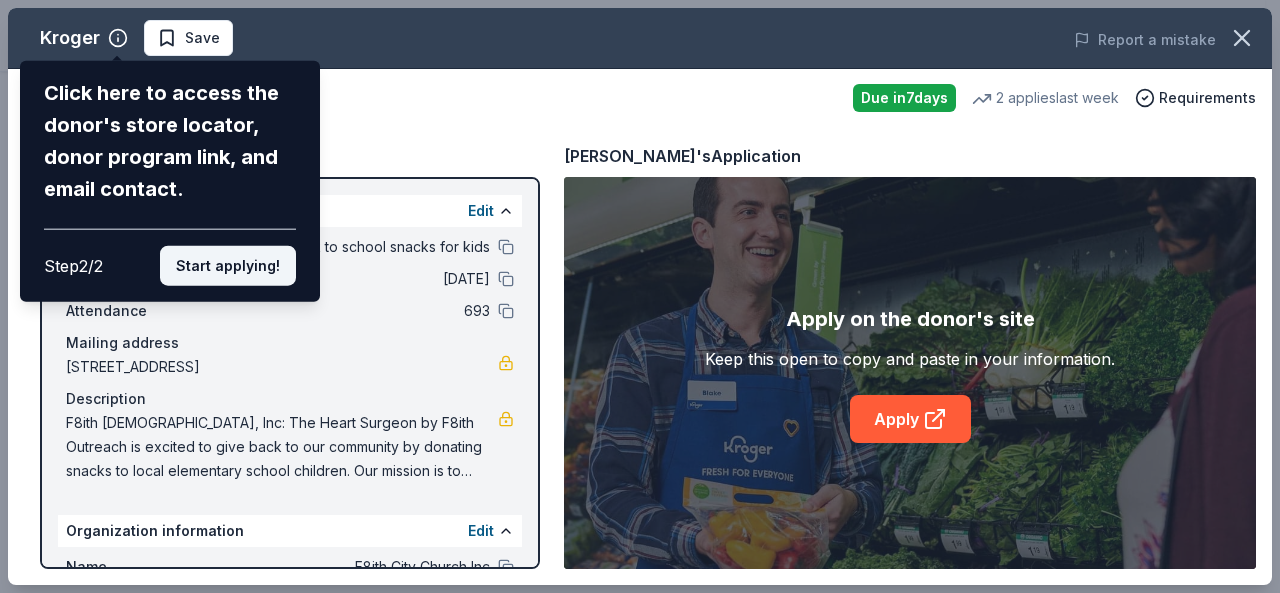 click on "Start applying!" at bounding box center [228, 266] 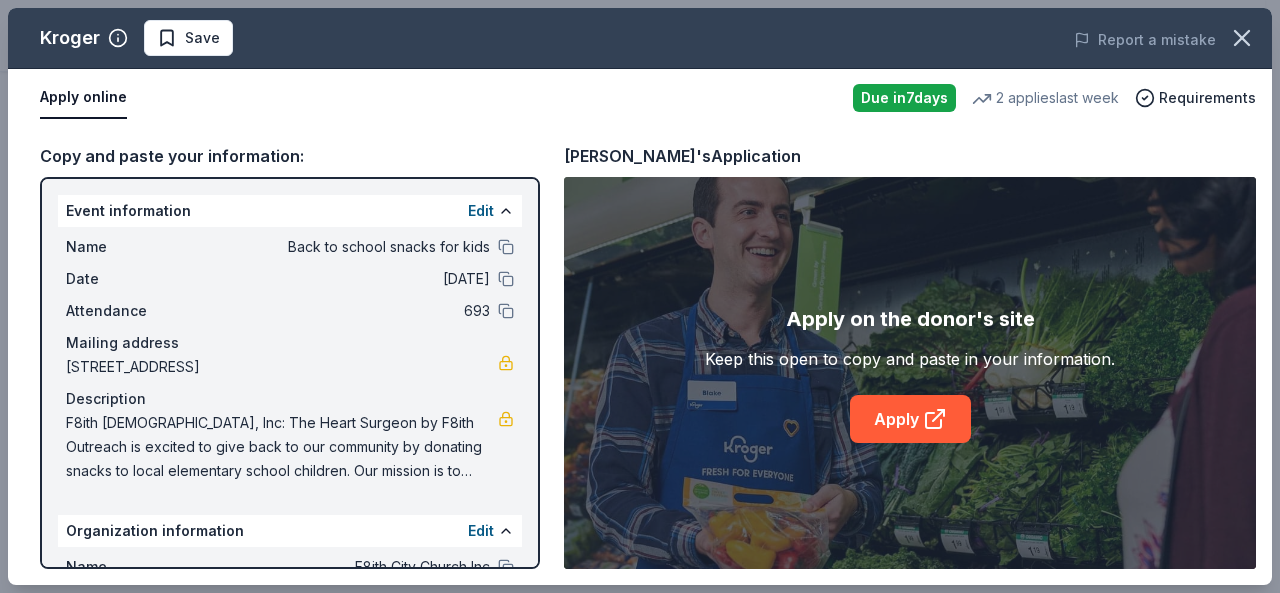 click on "Apply" at bounding box center [910, 419] 